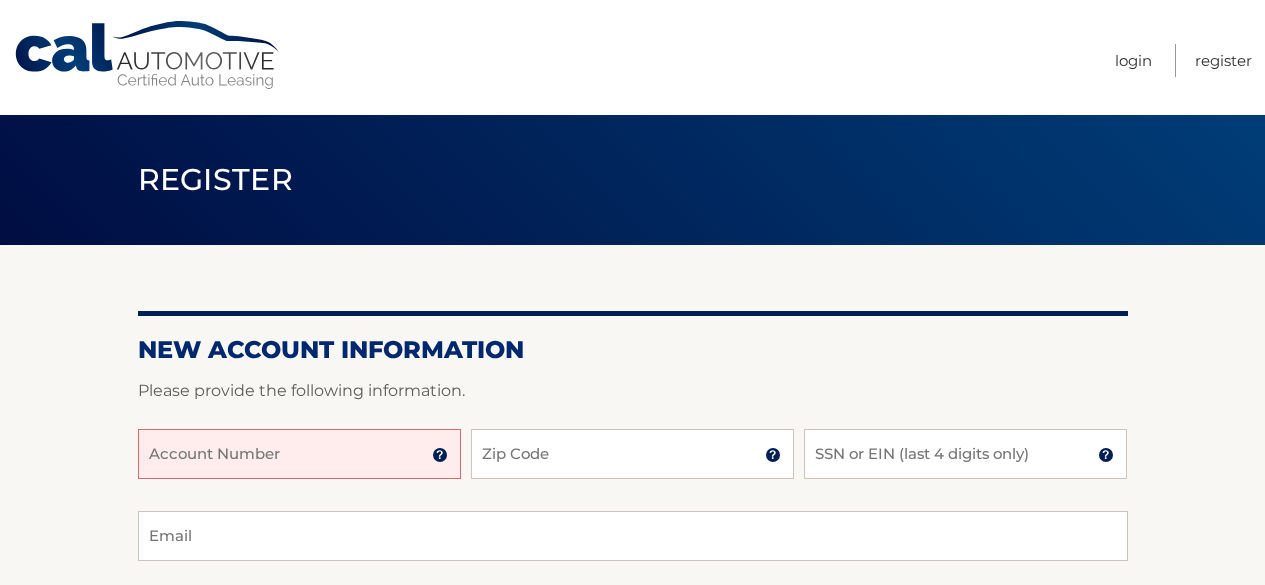 scroll, scrollTop: 0, scrollLeft: 0, axis: both 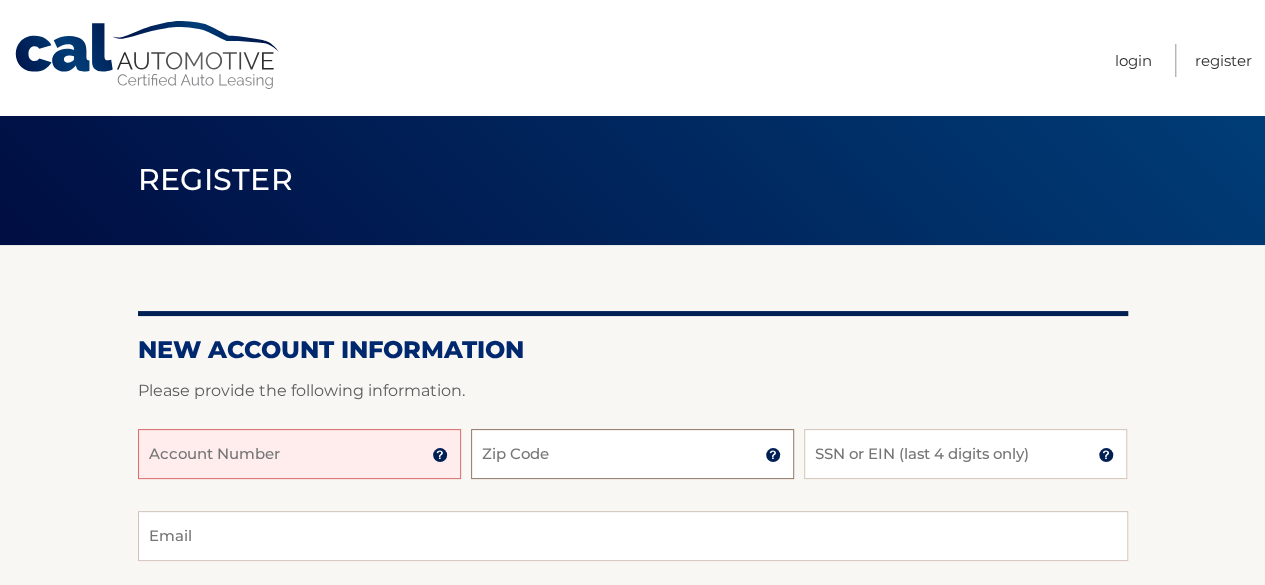 click on "Zip Code" at bounding box center [632, 454] 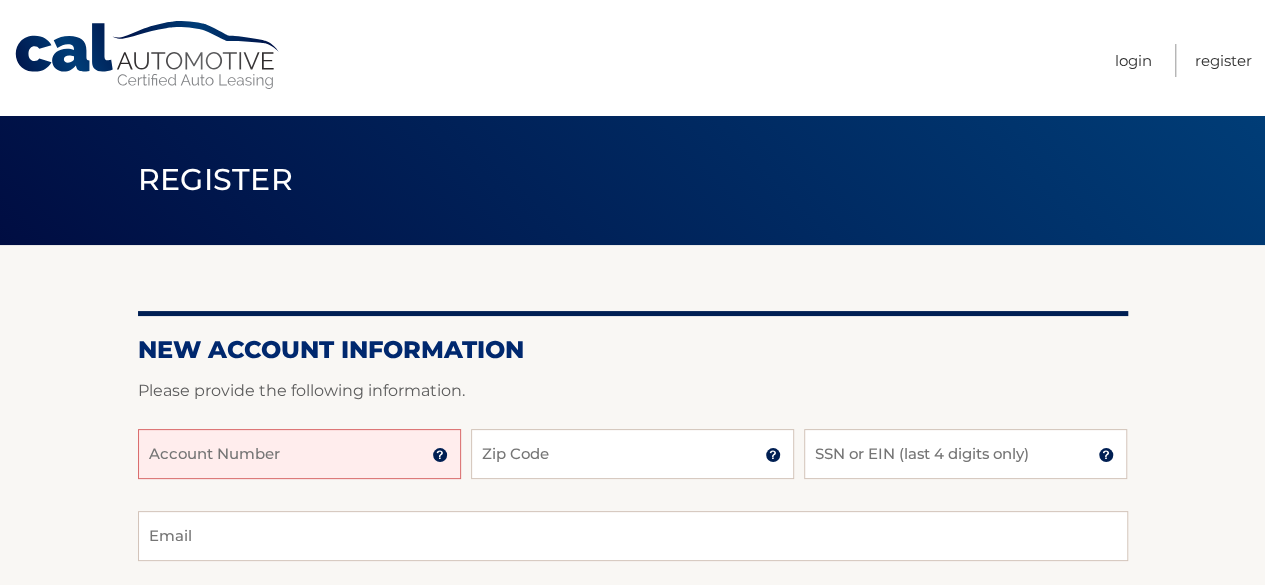 click on "Account Number" at bounding box center (299, 454) 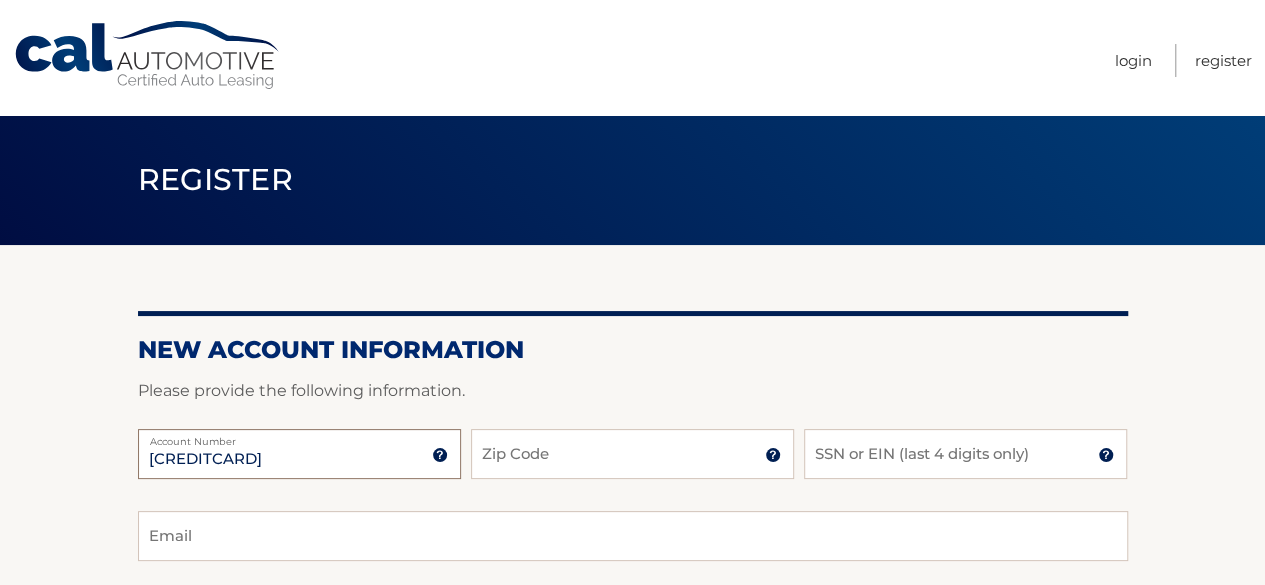 type on "44455972636" 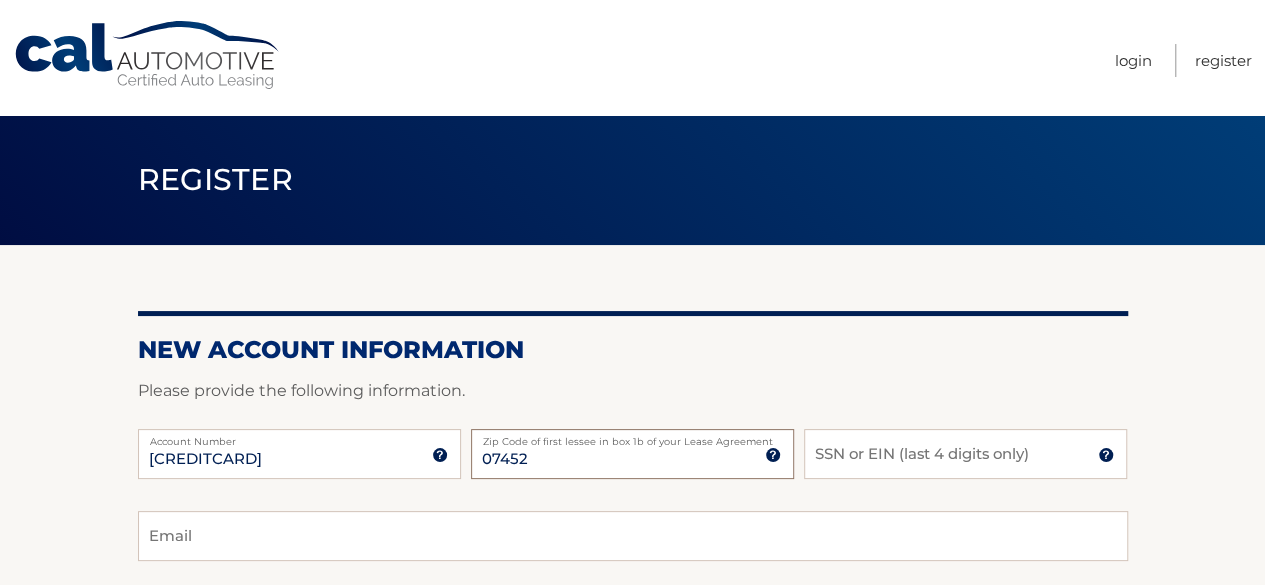 type on "07452" 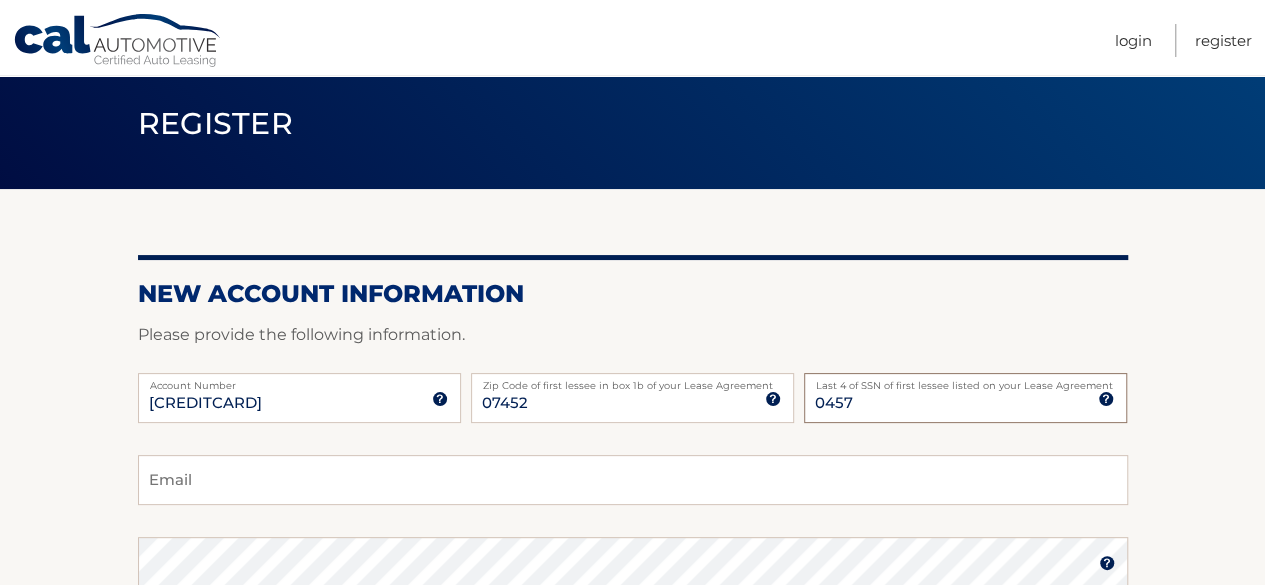 scroll, scrollTop: 100, scrollLeft: 0, axis: vertical 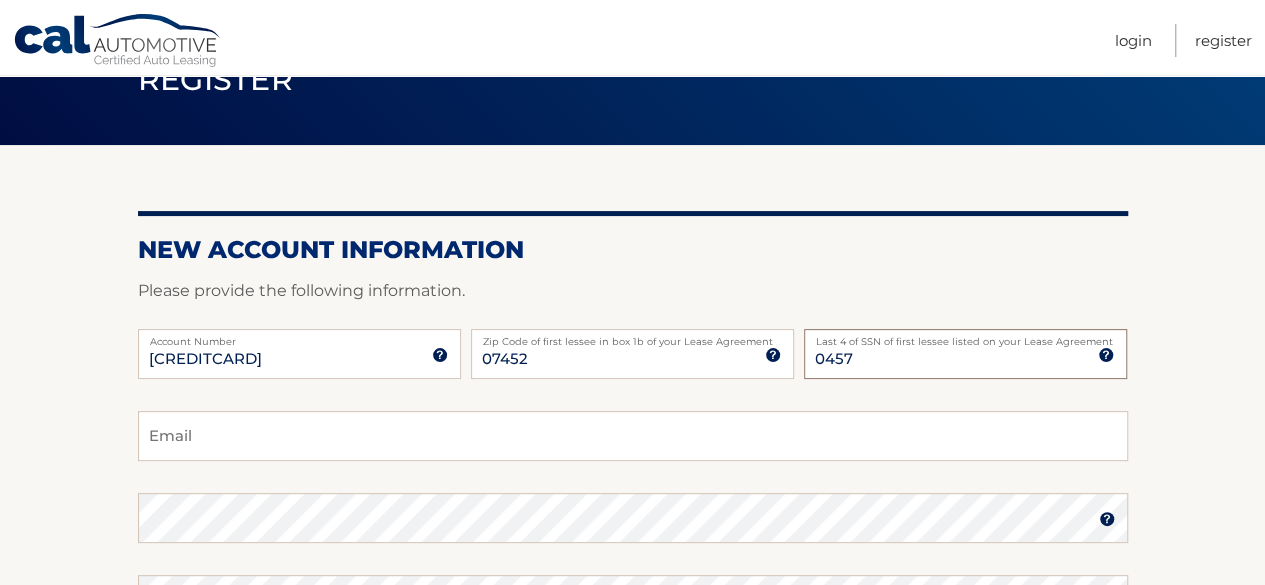 type on "0457" 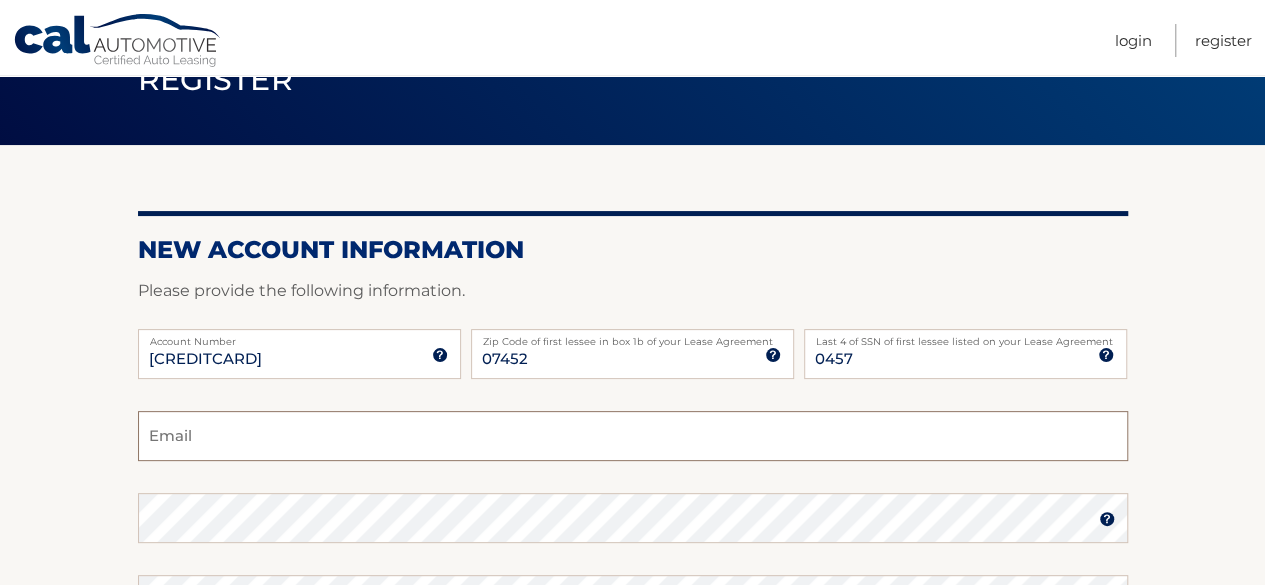 click on "Email" at bounding box center [633, 436] 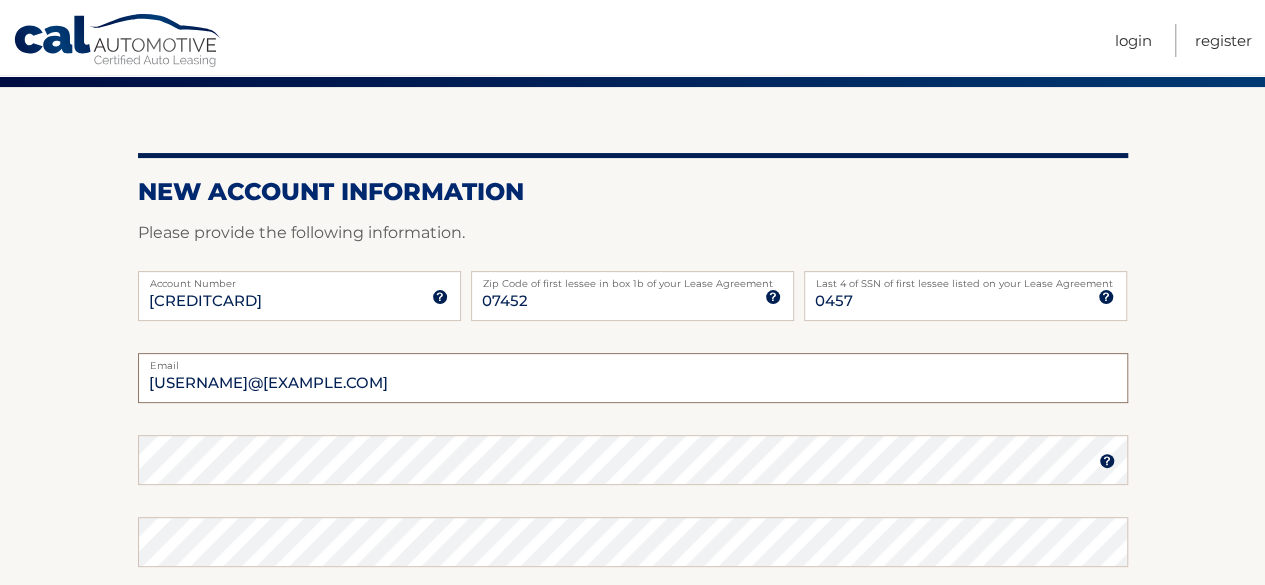 scroll, scrollTop: 200, scrollLeft: 0, axis: vertical 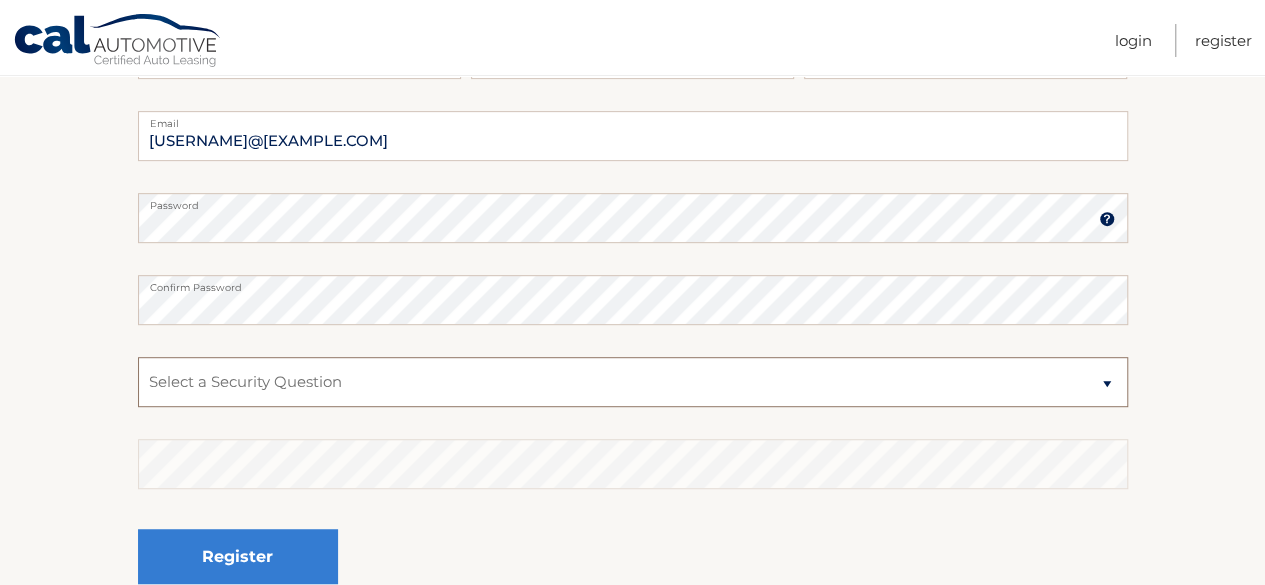 click on "Select a Security Question
What was the name of your elementary school?
What is your mother’s maiden name?
What street did you live on in the third grade?
In what city or town was your first job?
What was your childhood phone number including area code? (e.g., 000-000-0000)" at bounding box center (633, 382) 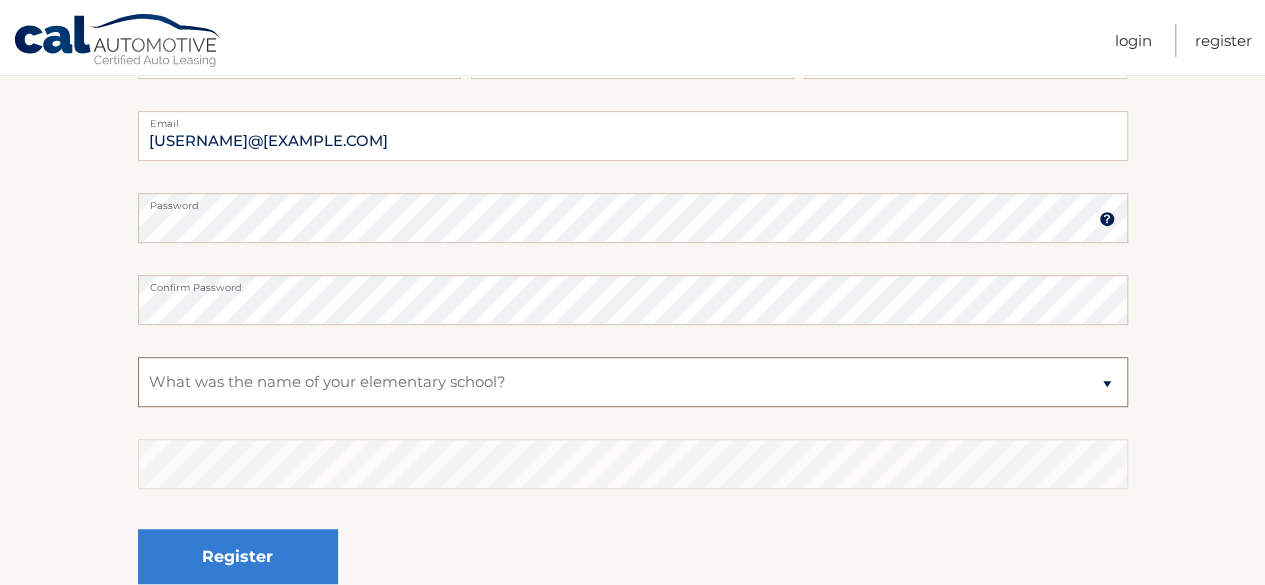 click on "Select a Security Question
What was the name of your elementary school?
What is your mother’s maiden name?
What street did you live on in the third grade?
In what city or town was your first job?
What was your childhood phone number including area code? (e.g., 000-000-0000)" at bounding box center (633, 382) 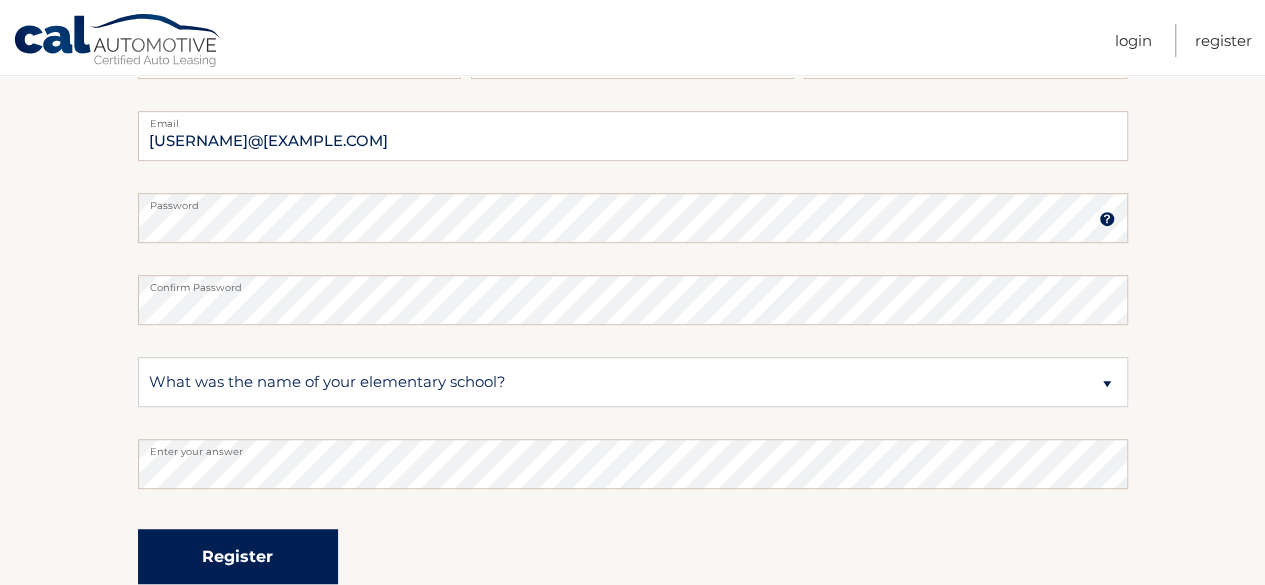 click on "Register" at bounding box center [238, 556] 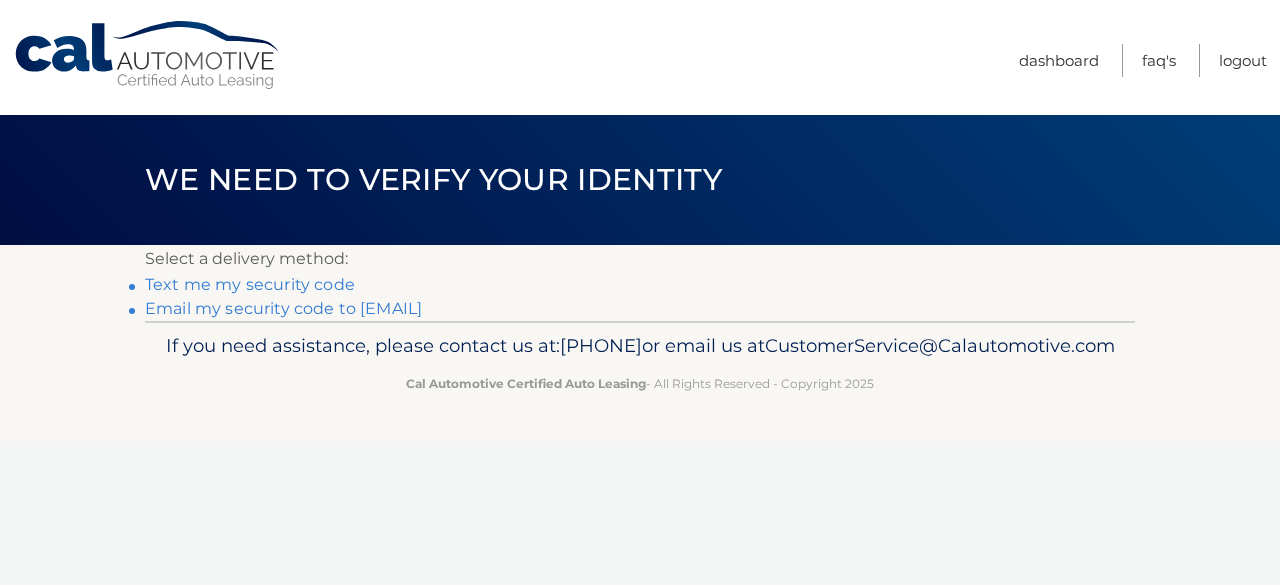 scroll, scrollTop: 0, scrollLeft: 0, axis: both 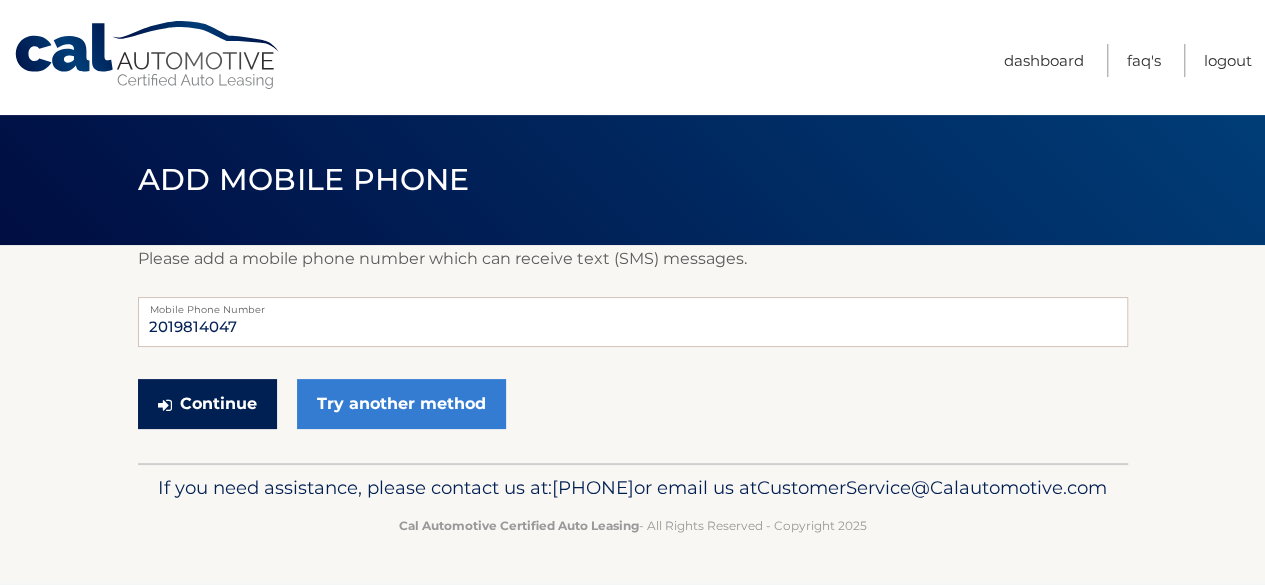click on "Continue" at bounding box center [207, 404] 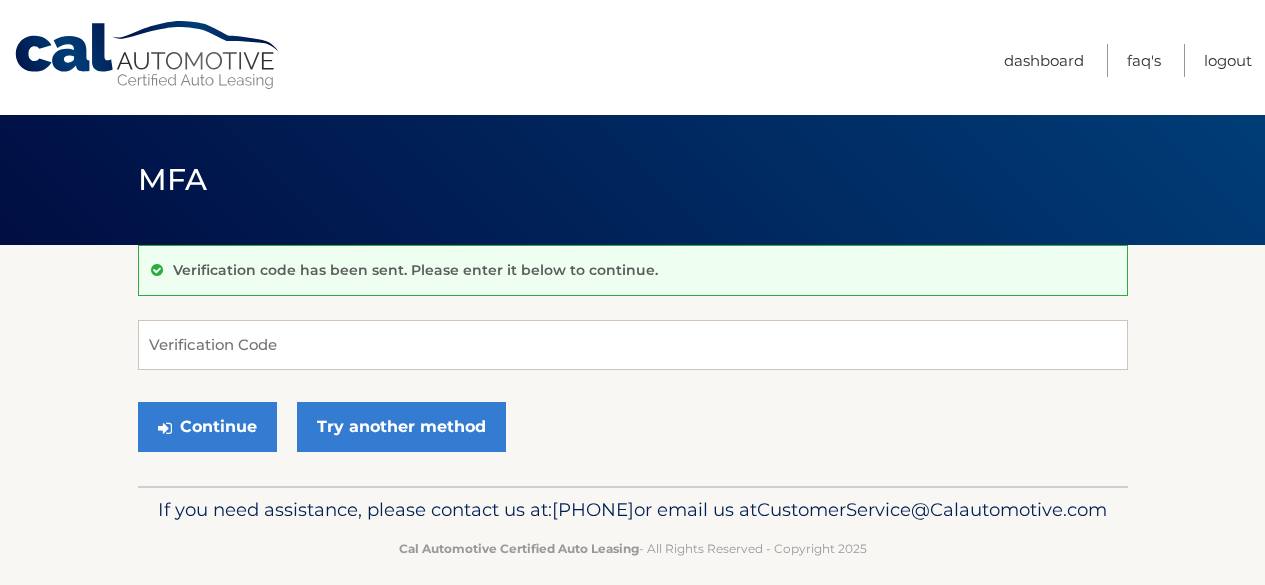 scroll, scrollTop: 0, scrollLeft: 0, axis: both 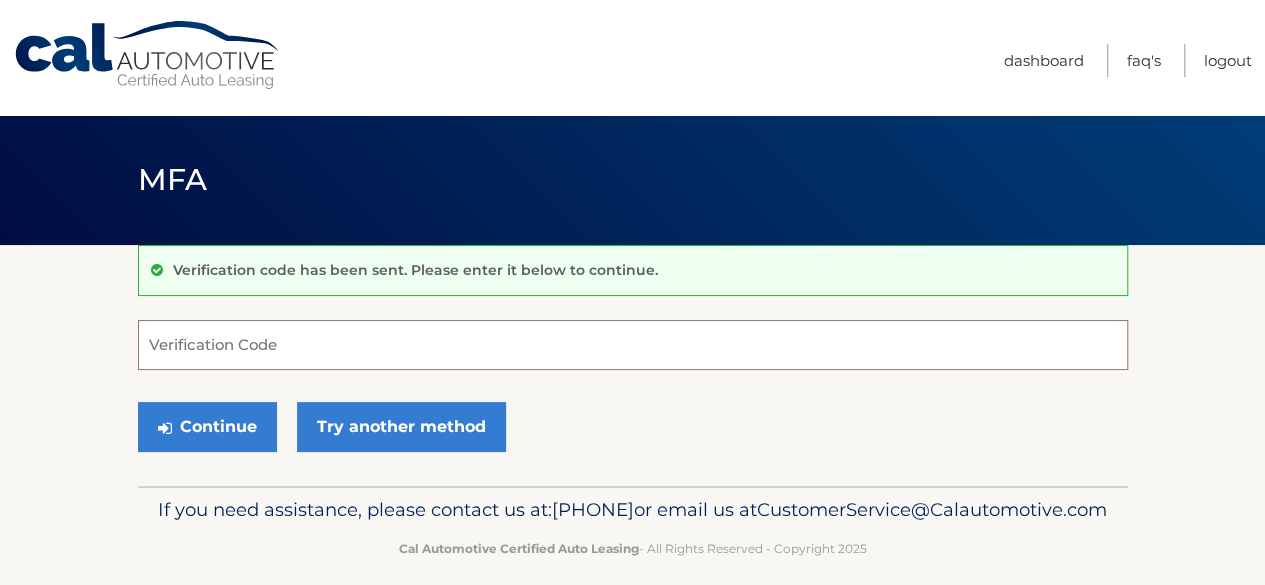 click on "Verification Code" at bounding box center (633, 345) 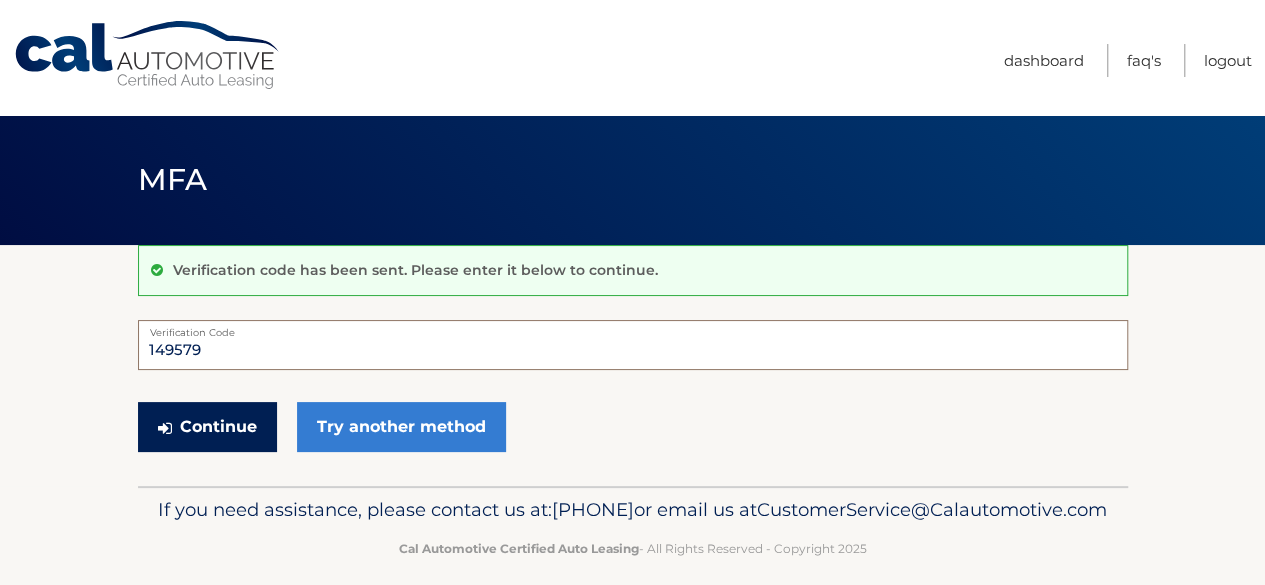 type on "149579" 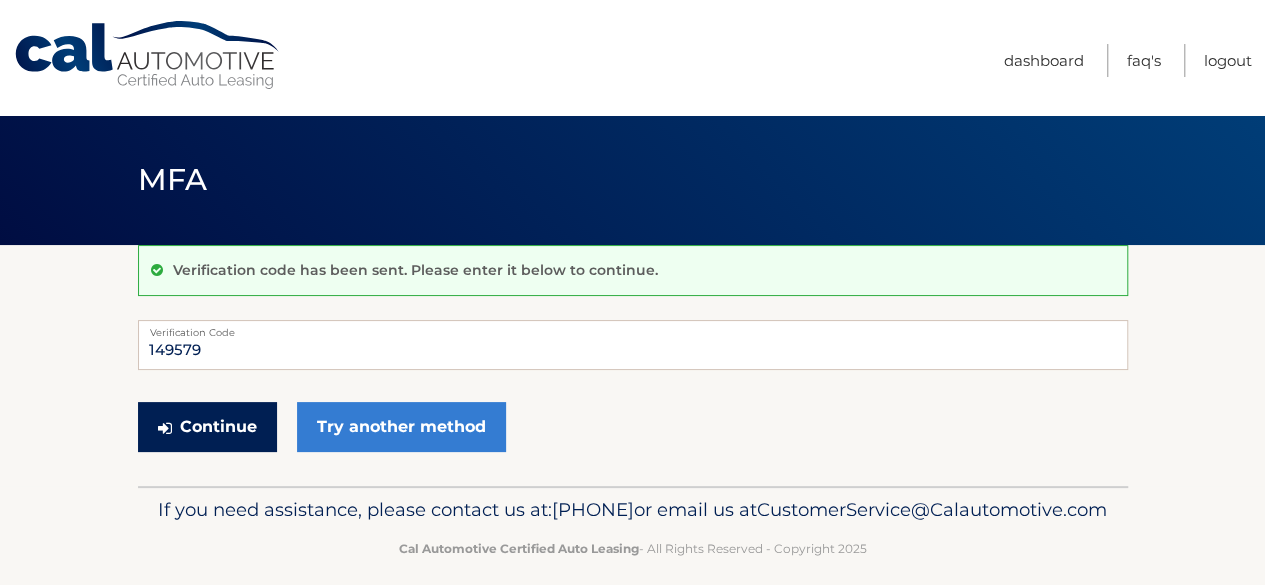 click on "Continue" at bounding box center (207, 427) 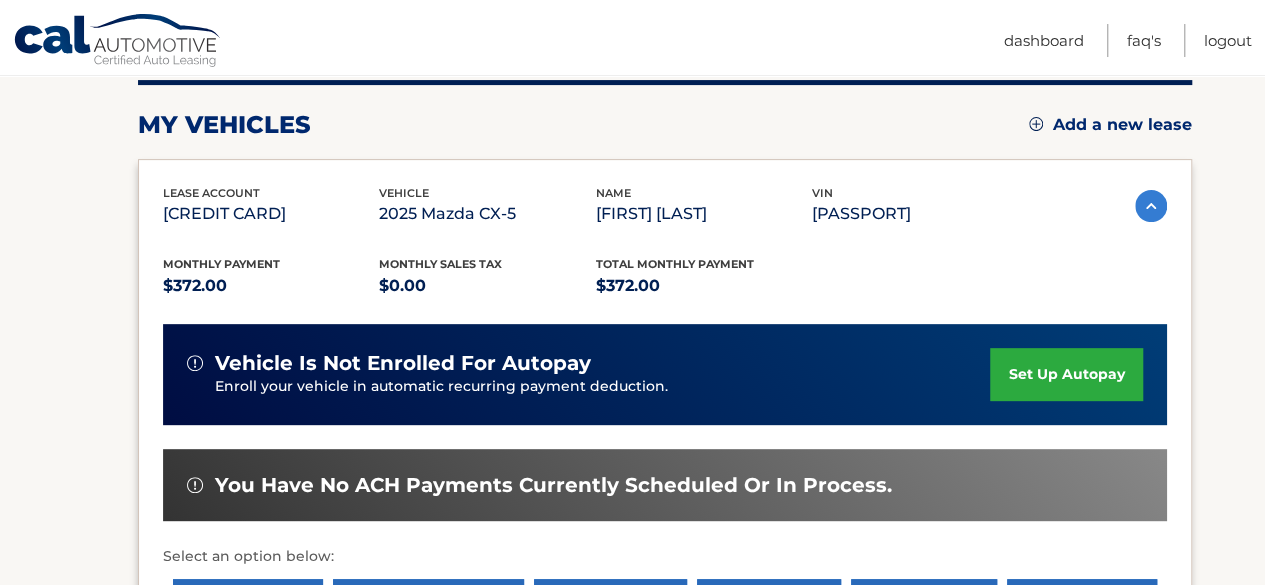 scroll, scrollTop: 300, scrollLeft: 0, axis: vertical 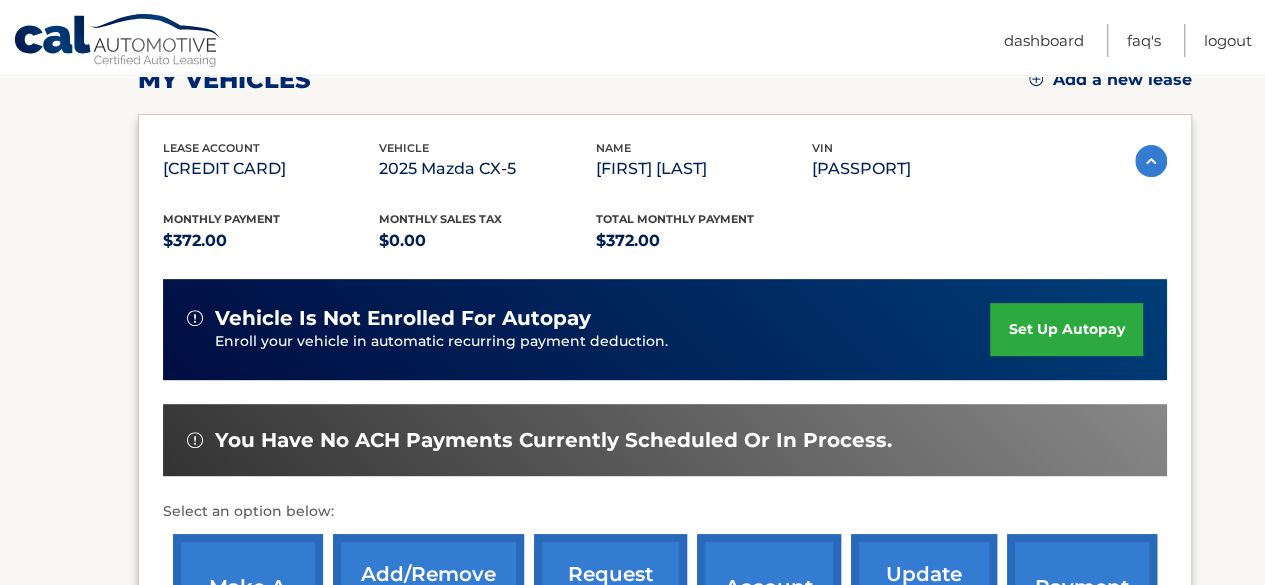 click on "set up autopay" at bounding box center (1066, 329) 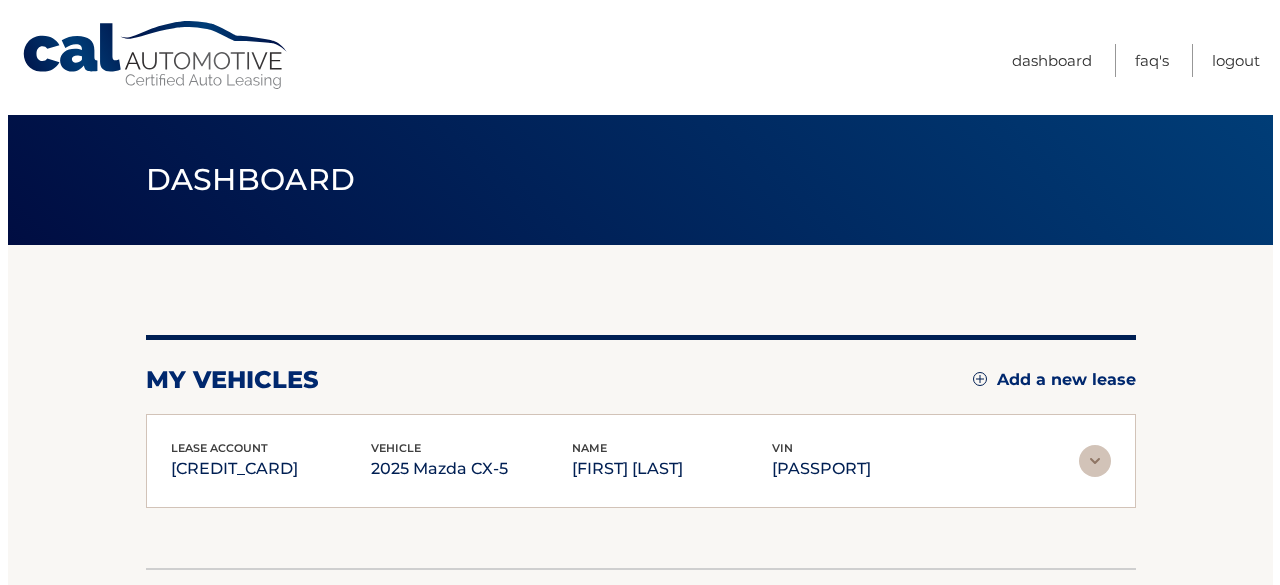 scroll, scrollTop: 0, scrollLeft: 0, axis: both 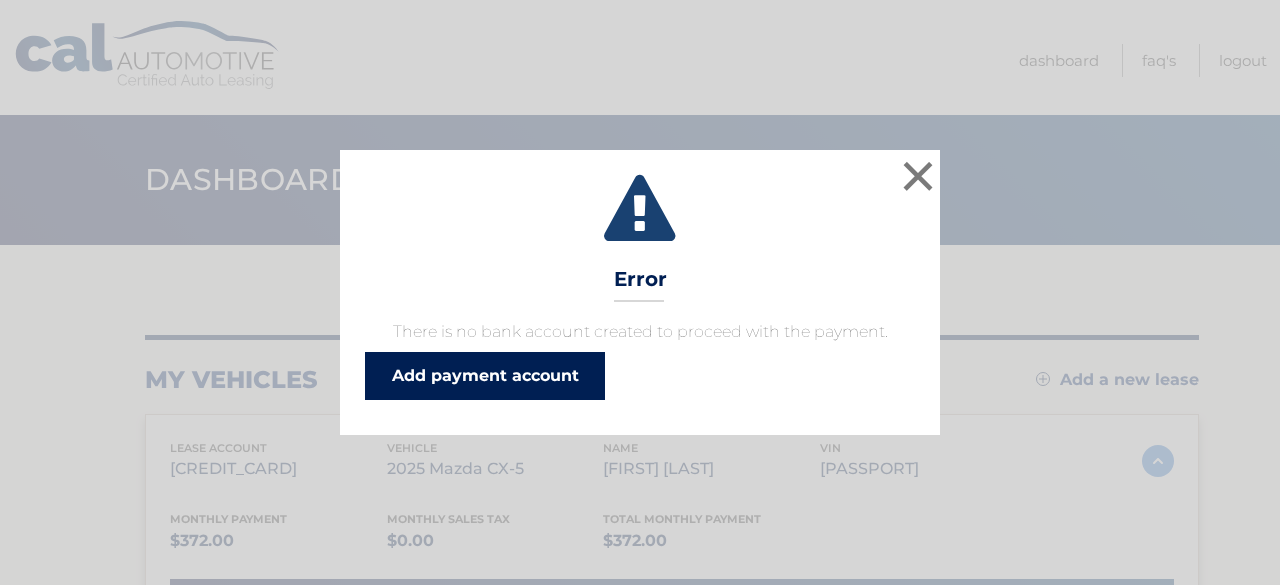 click on "Add payment account" at bounding box center (485, 376) 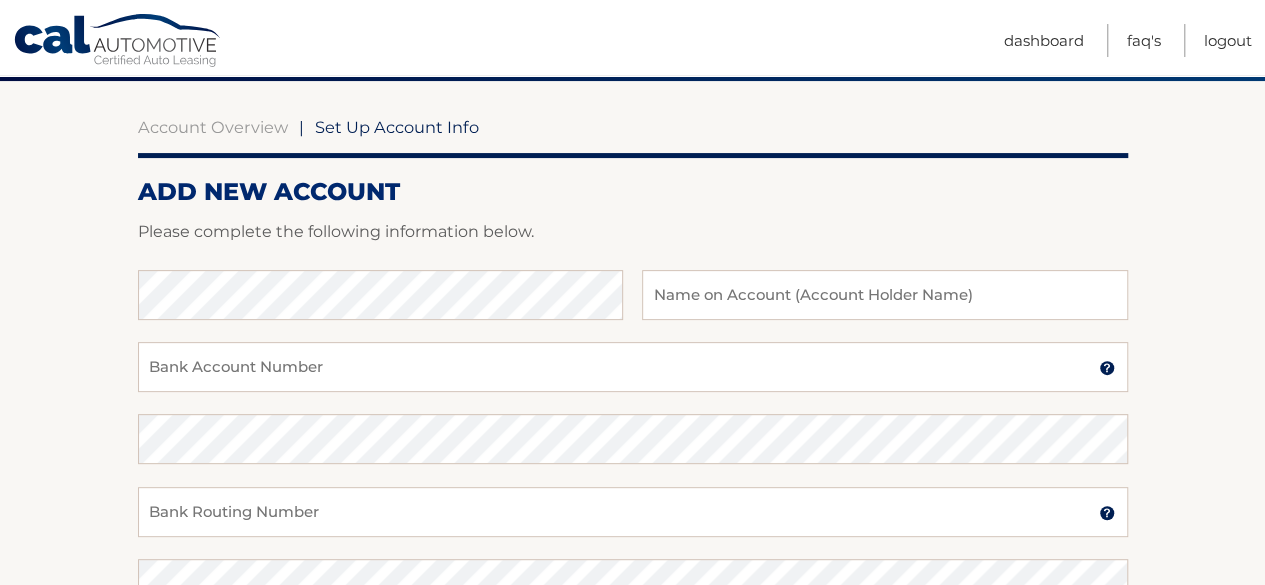 scroll, scrollTop: 200, scrollLeft: 0, axis: vertical 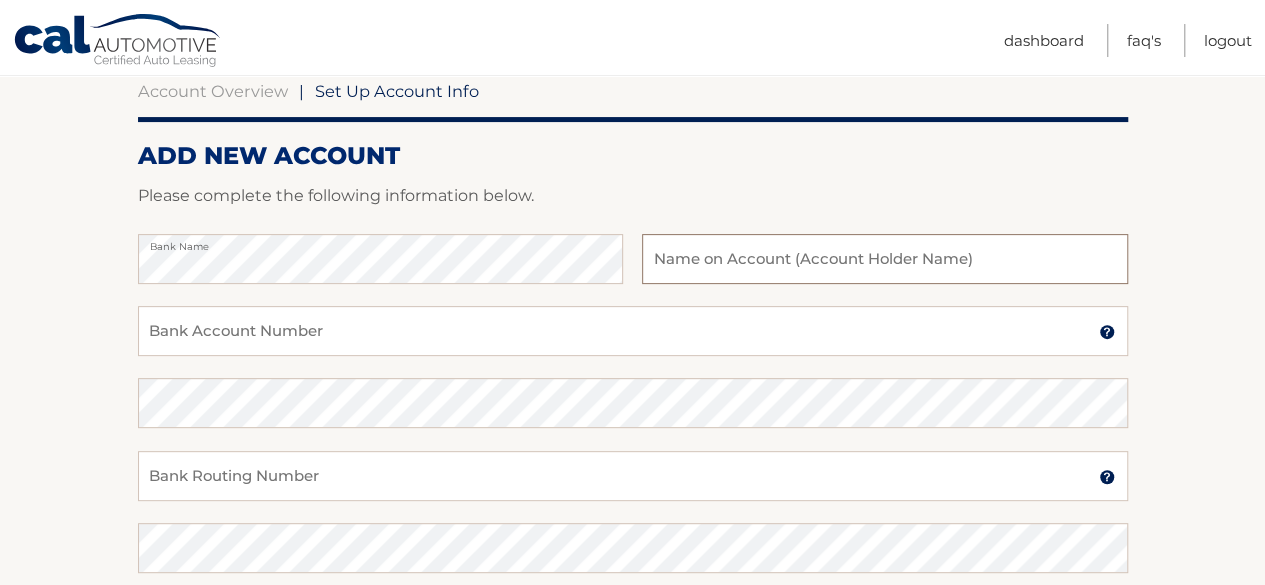 click at bounding box center (884, 259) 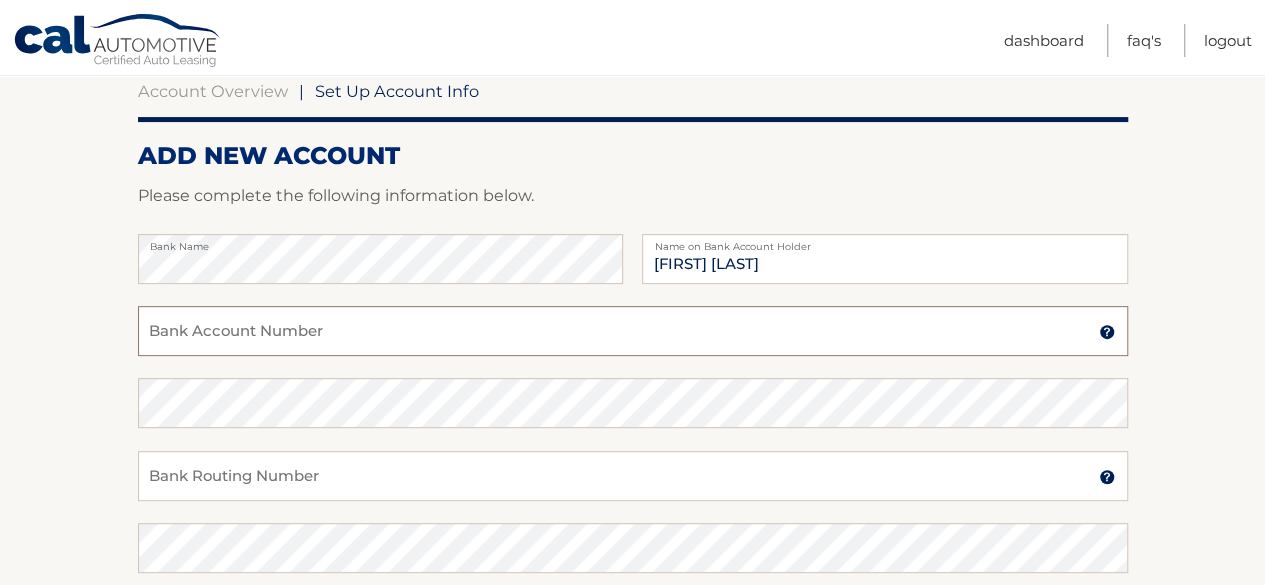 click on "Bank Account Number" at bounding box center [633, 331] 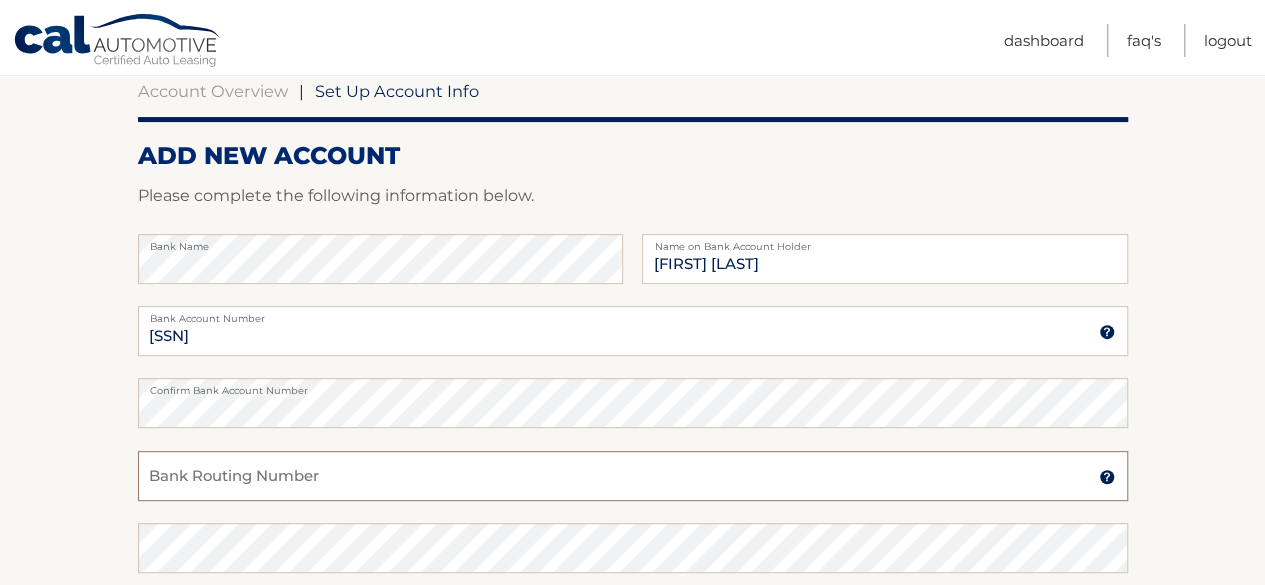 click on "Bank Routing Number" at bounding box center (633, 476) 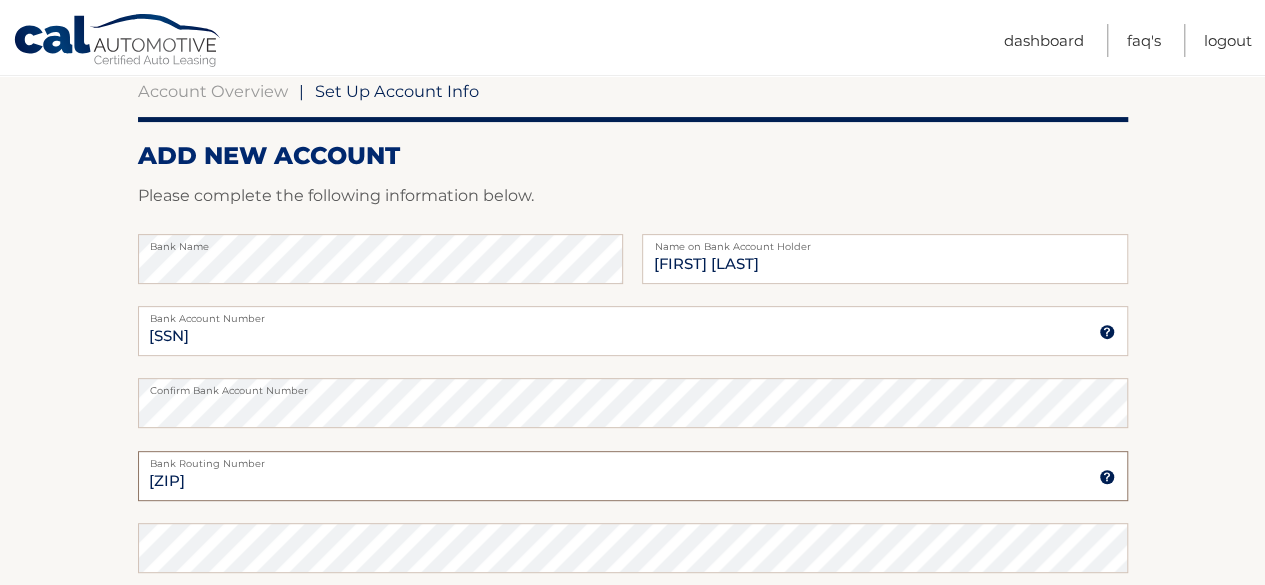 type on "021200339" 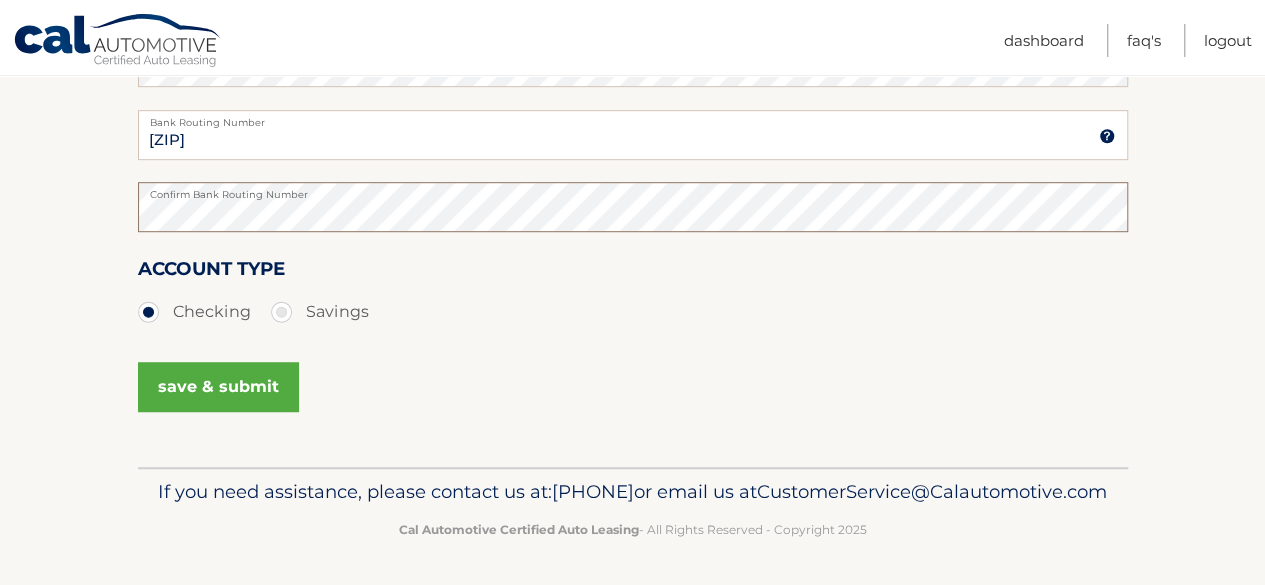 scroll, scrollTop: 574, scrollLeft: 0, axis: vertical 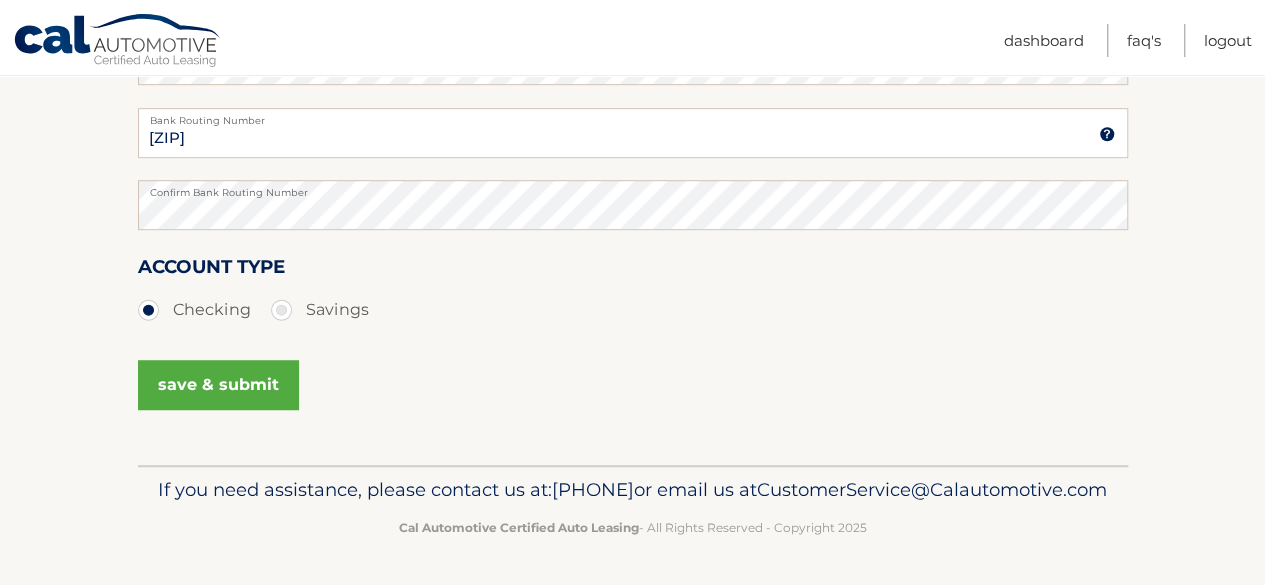 click on "save & submit" at bounding box center [218, 385] 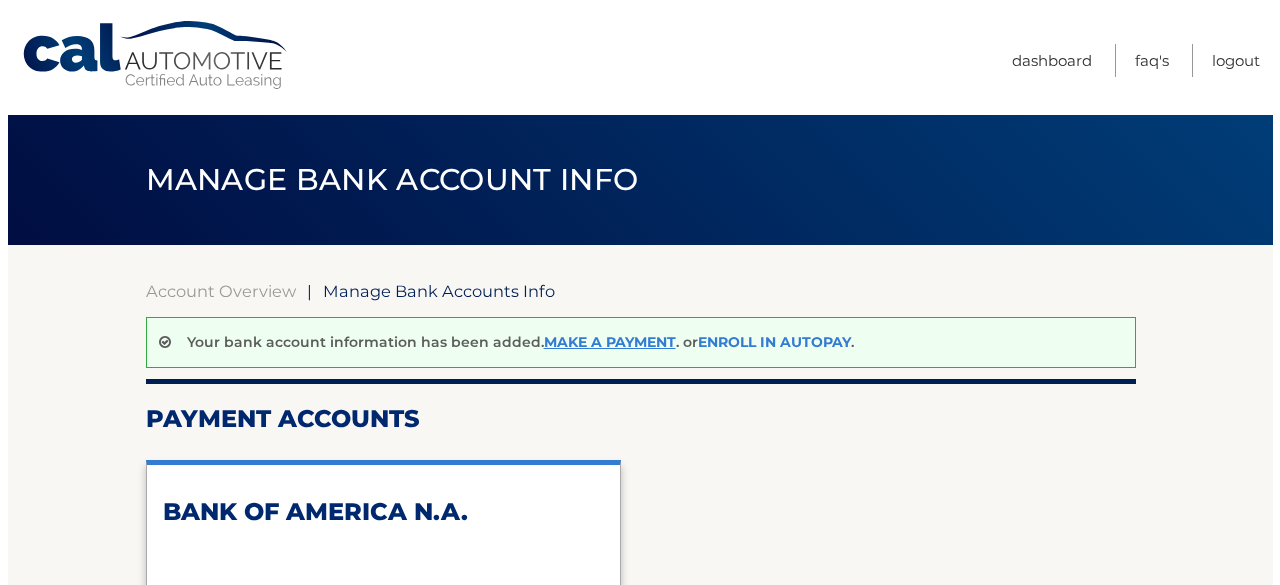 scroll, scrollTop: 0, scrollLeft: 0, axis: both 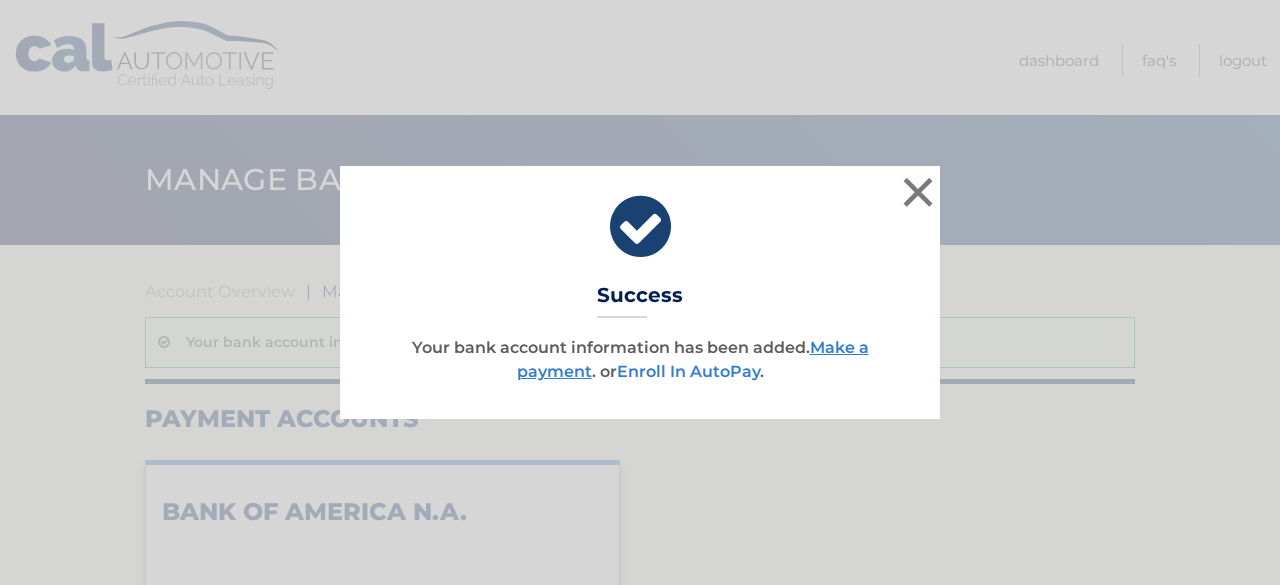 click on "Enroll In AutoPay" at bounding box center [688, 371] 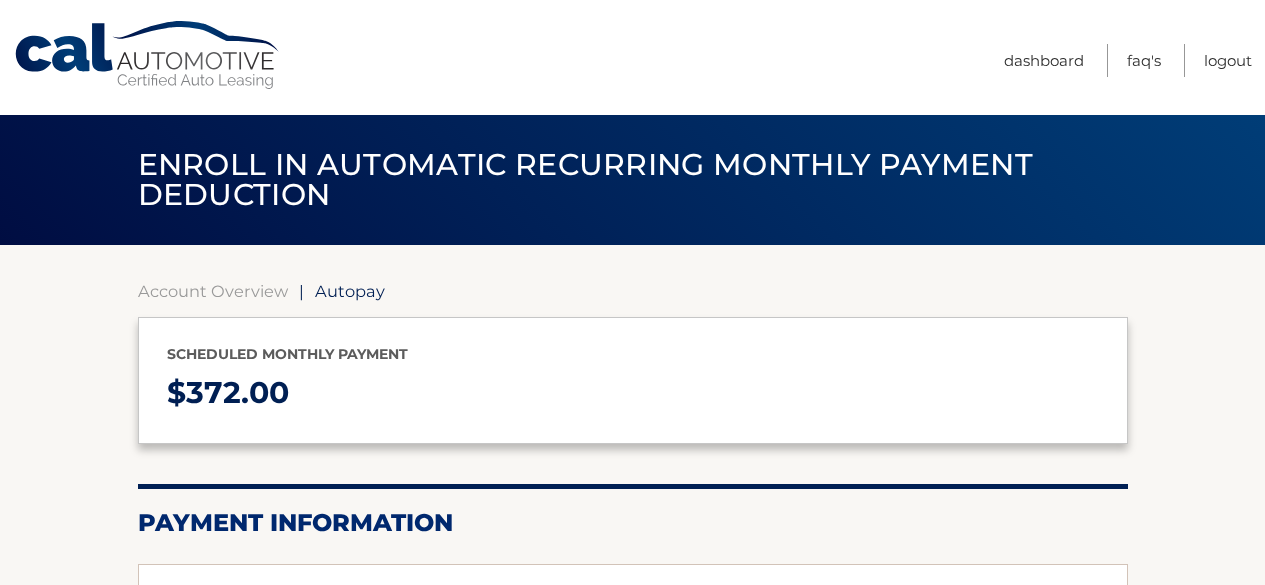 scroll, scrollTop: 0, scrollLeft: 0, axis: both 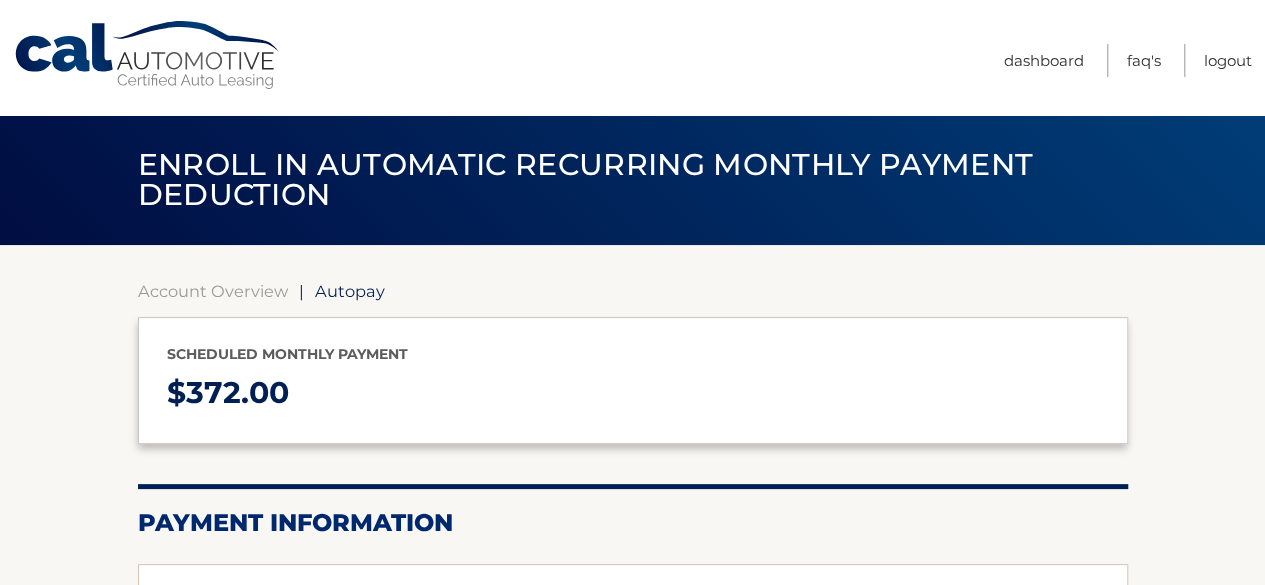 type on "372" 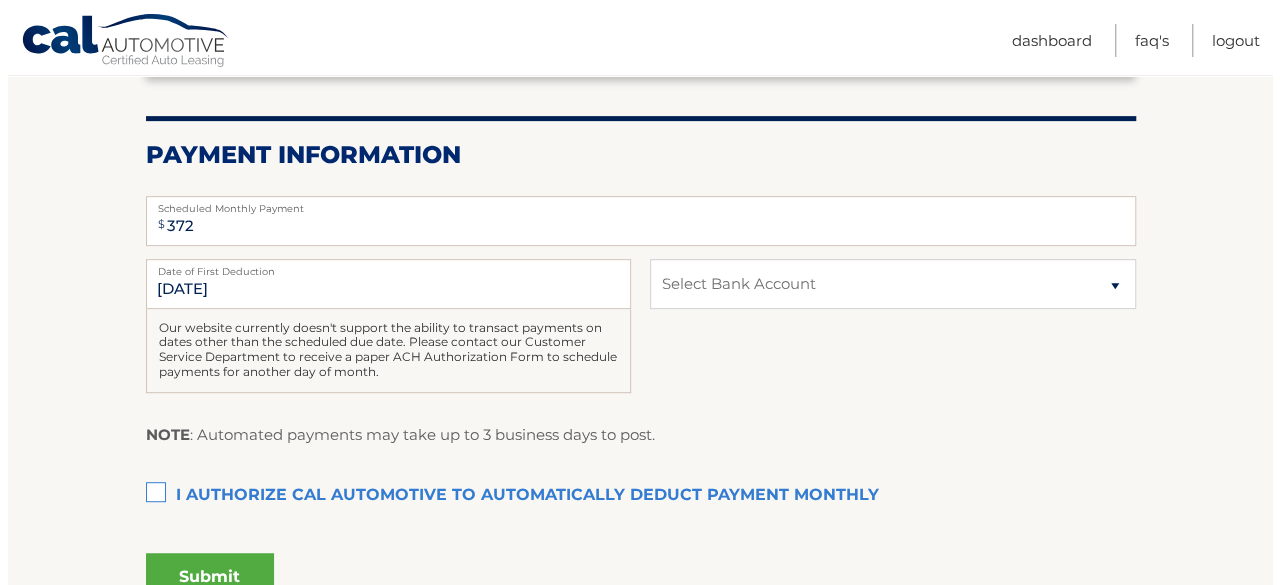 scroll, scrollTop: 400, scrollLeft: 0, axis: vertical 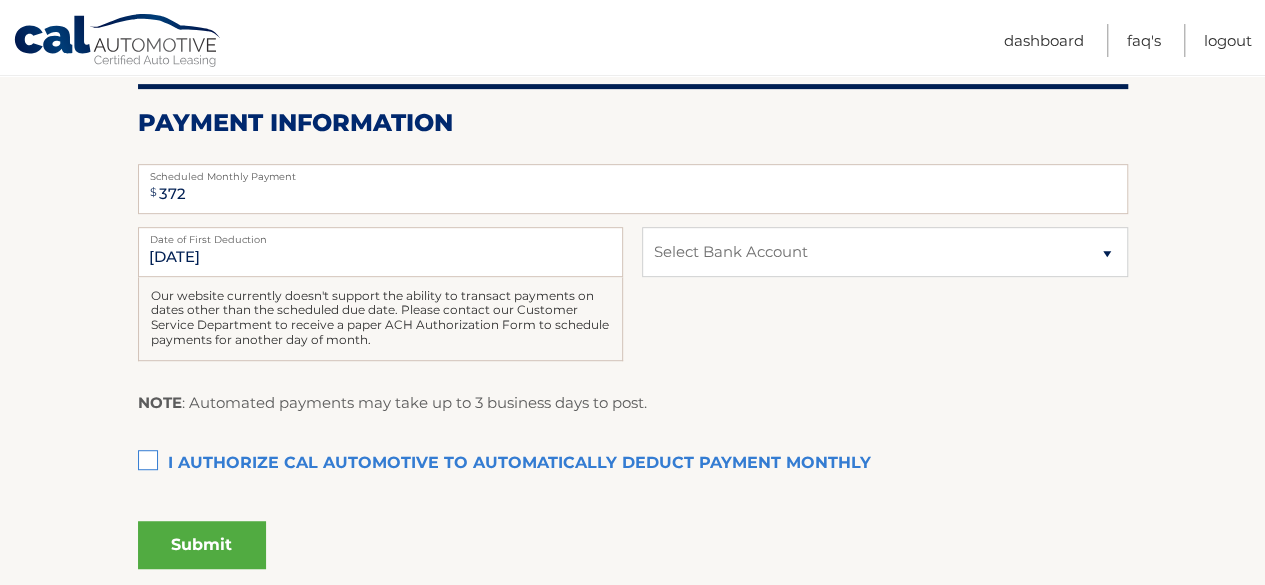 click on "I authorize cal automotive to automatically deduct payment monthly
This checkbox must be checked" at bounding box center [633, 464] 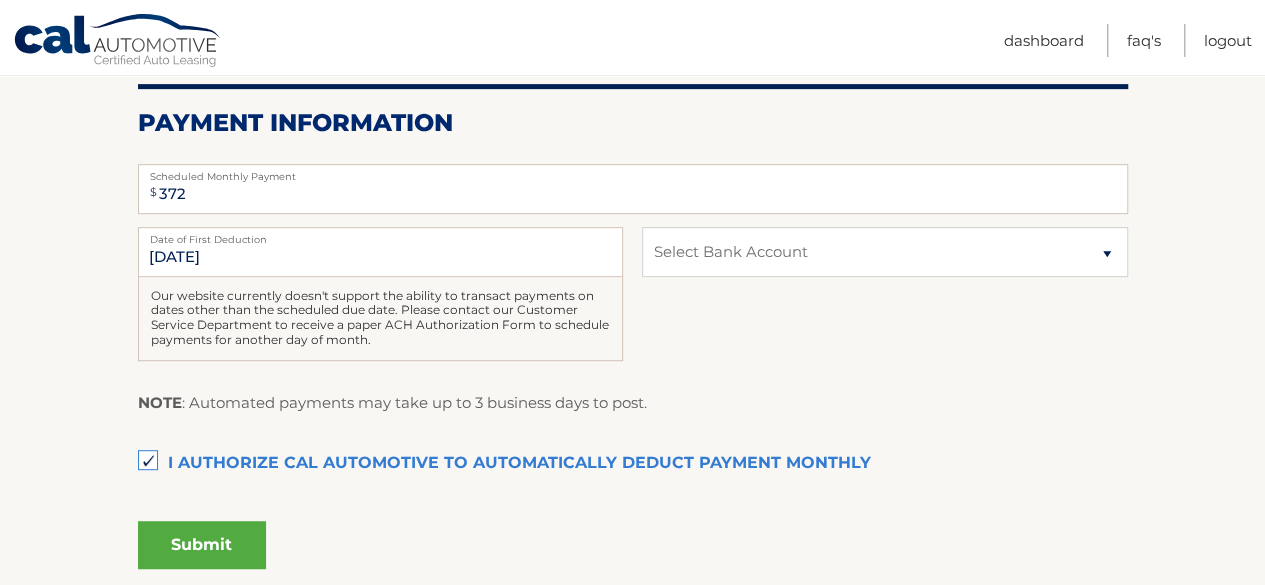 click on "Submit" at bounding box center (202, 545) 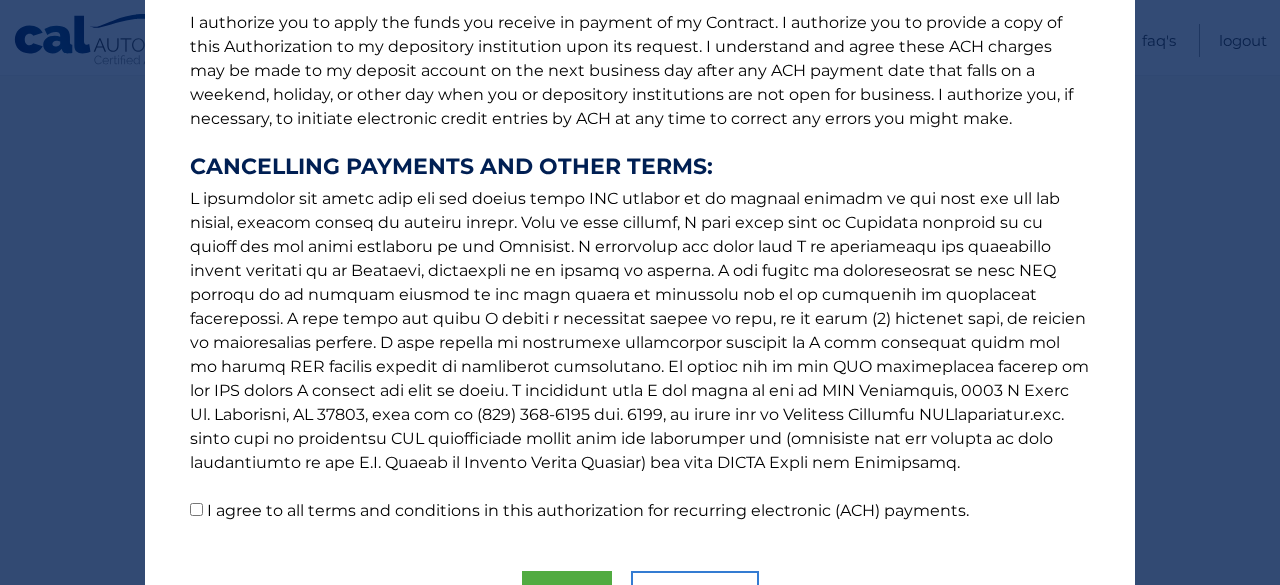 scroll, scrollTop: 383, scrollLeft: 0, axis: vertical 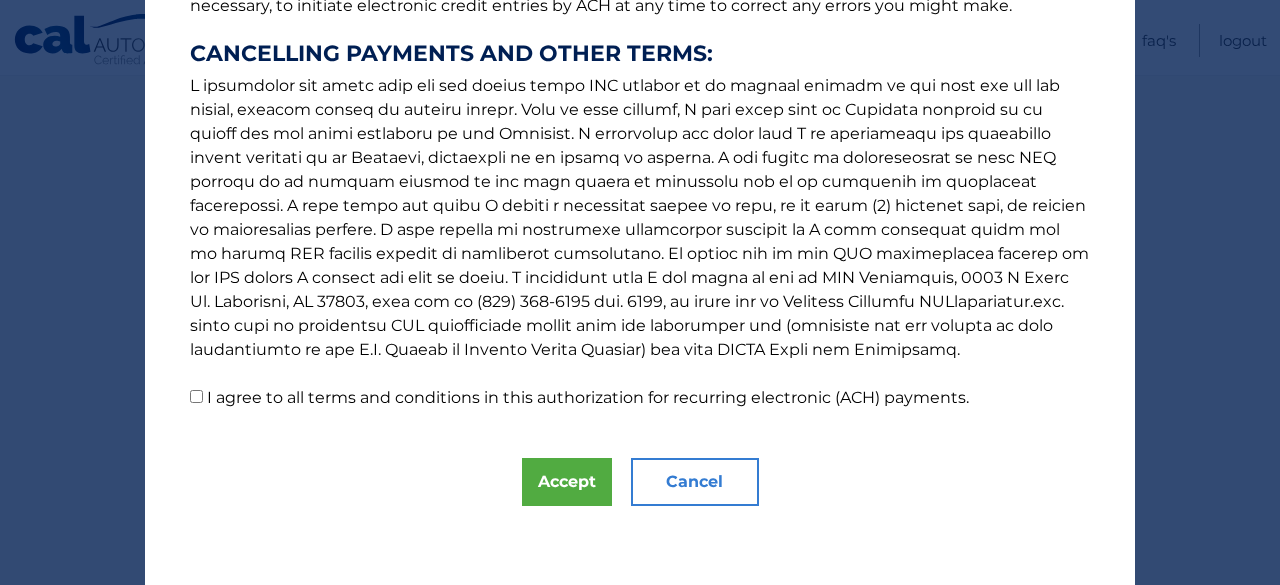click on "I agree to all terms and conditions in this authorization for recurring electronic (ACH) payments." at bounding box center [196, 396] 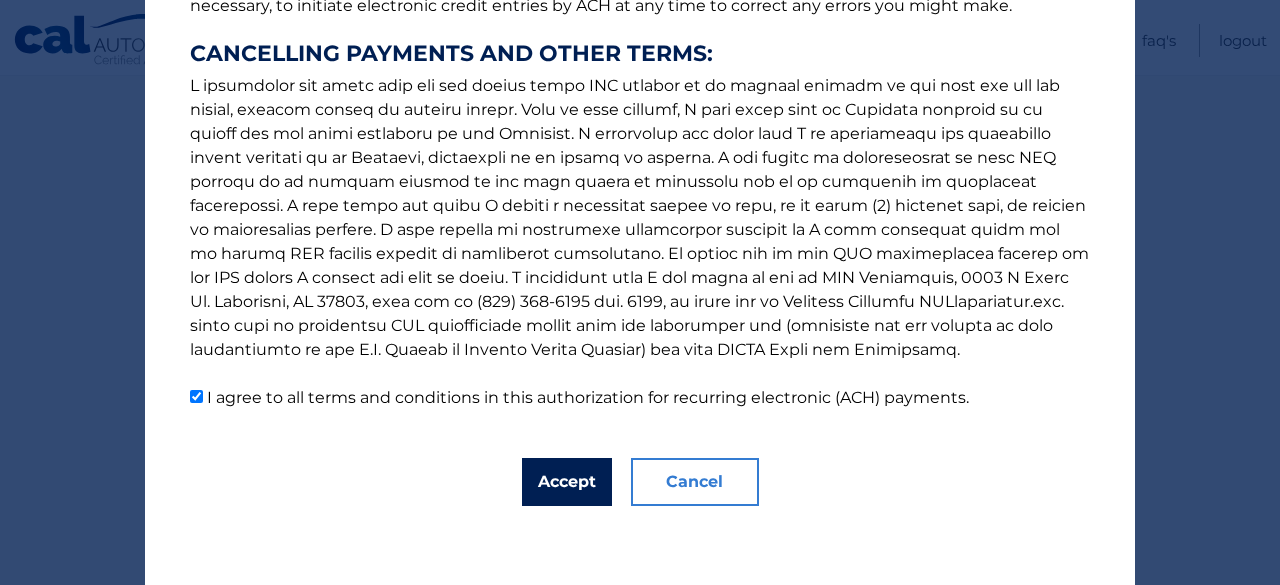 click on "Accept" at bounding box center (567, 482) 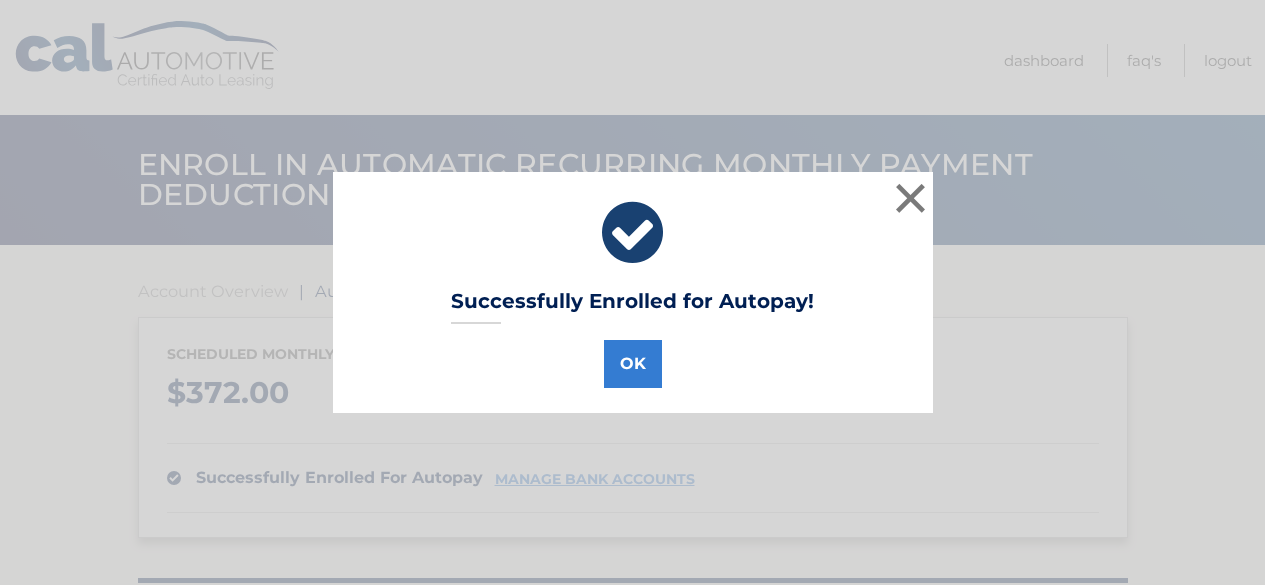 scroll, scrollTop: 0, scrollLeft: 0, axis: both 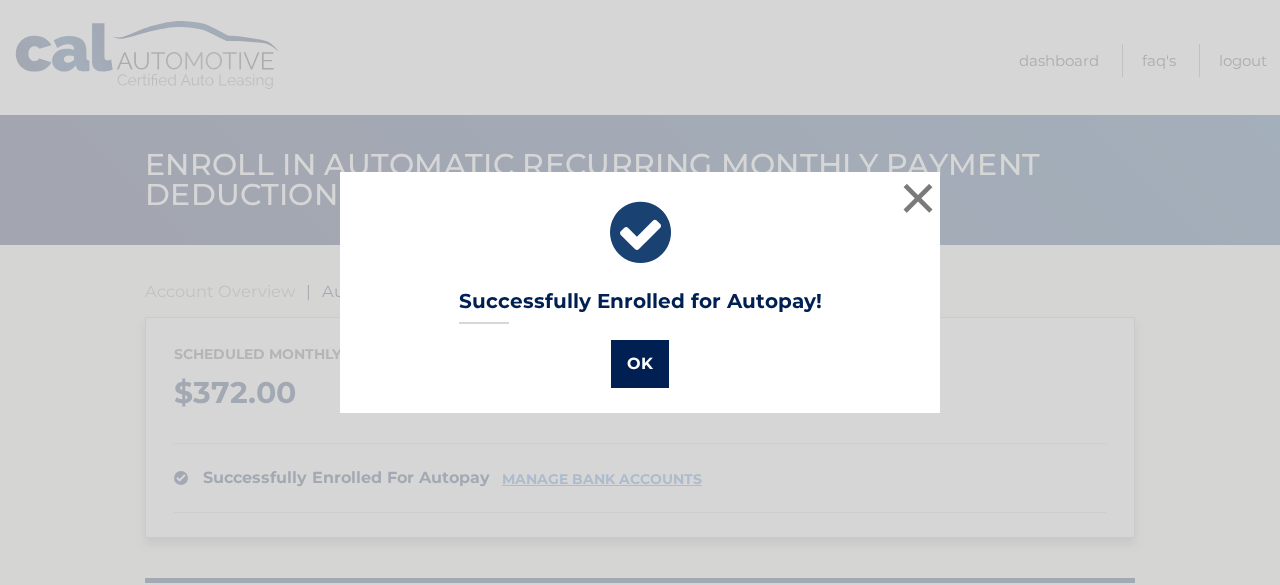 click on "OK" at bounding box center [640, 364] 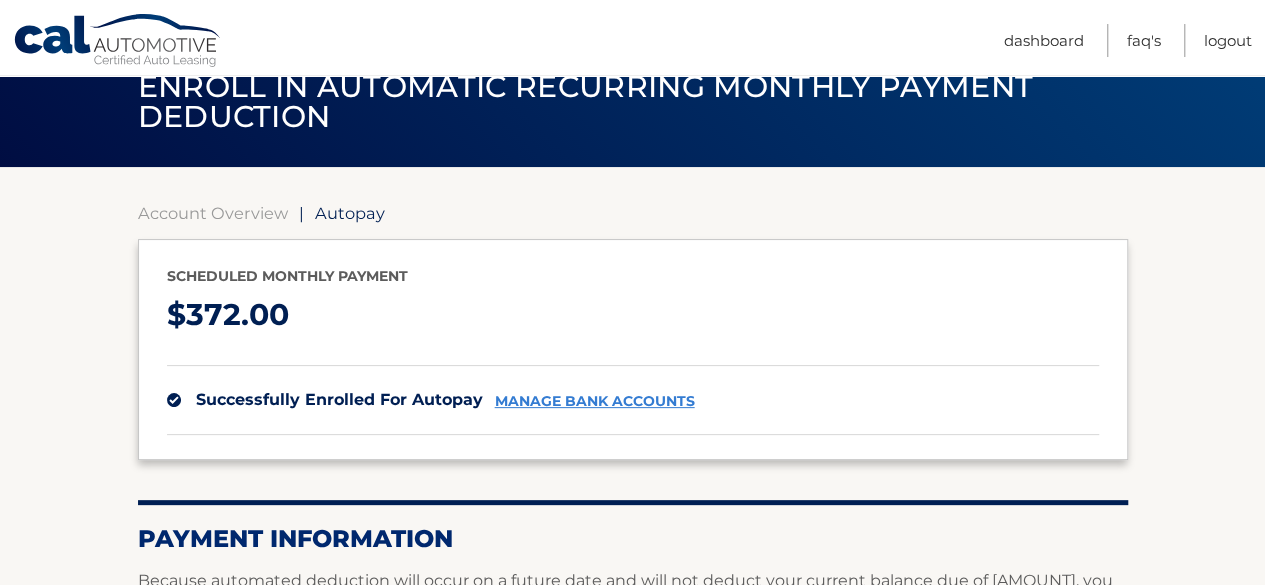 scroll, scrollTop: 300, scrollLeft: 0, axis: vertical 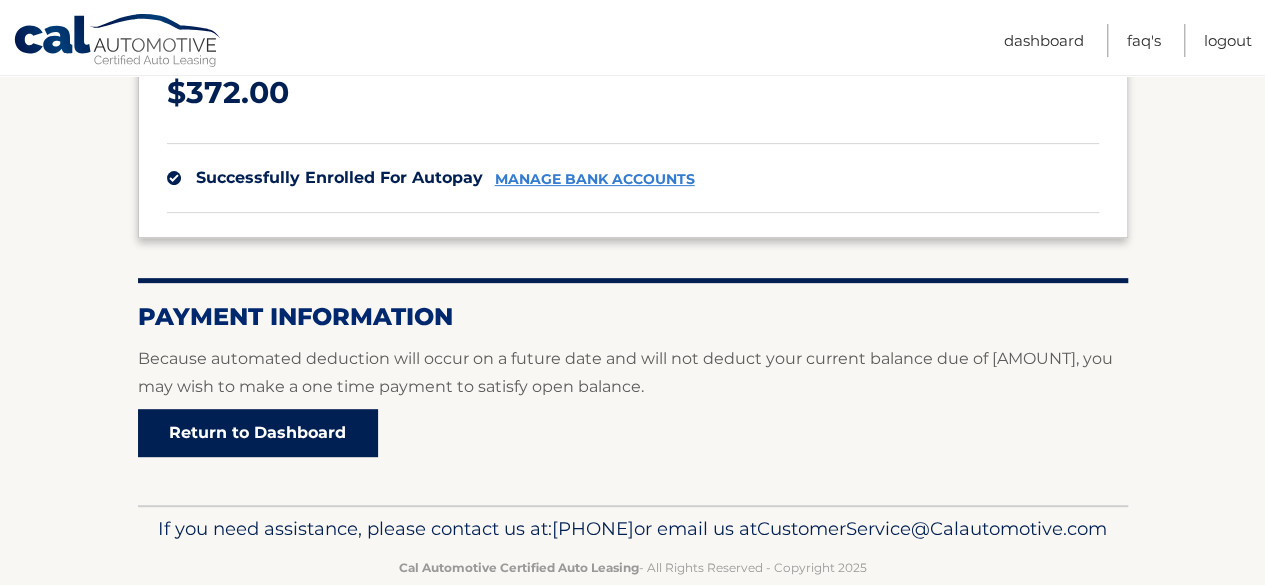 click on "Return to Dashboard" at bounding box center (258, 433) 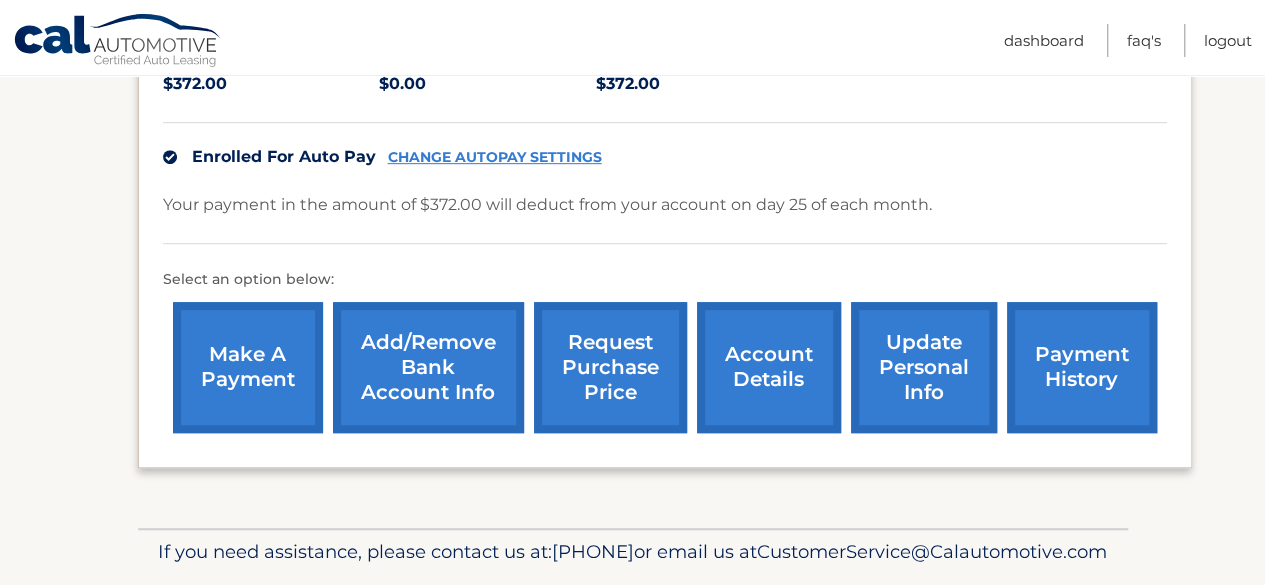 scroll, scrollTop: 500, scrollLeft: 0, axis: vertical 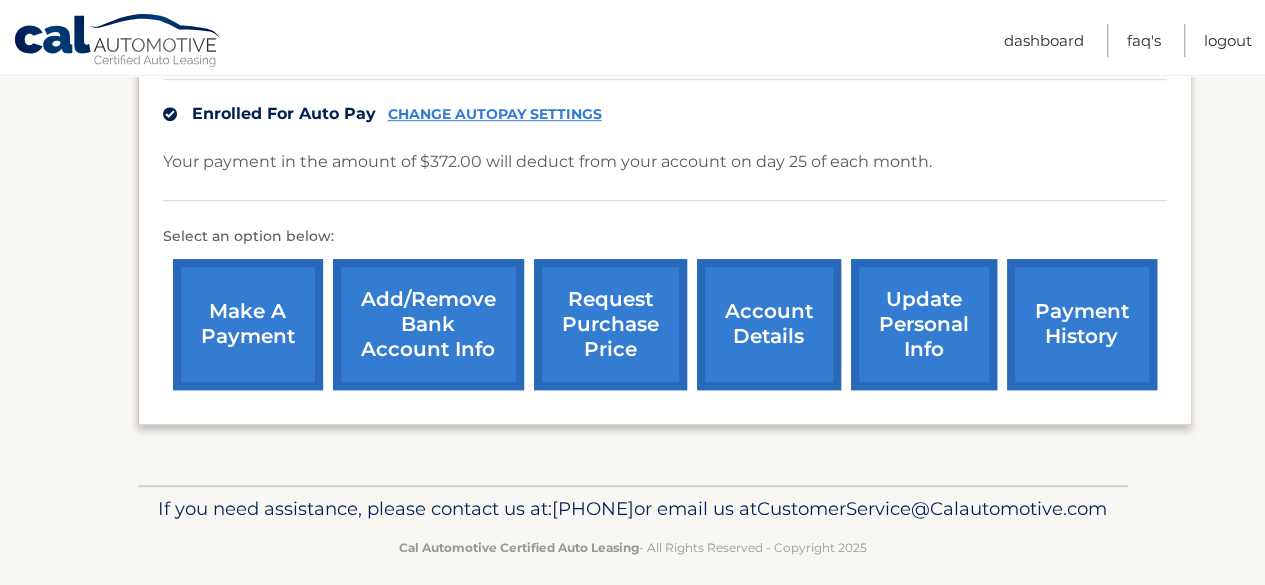 click on "account details" at bounding box center (769, 324) 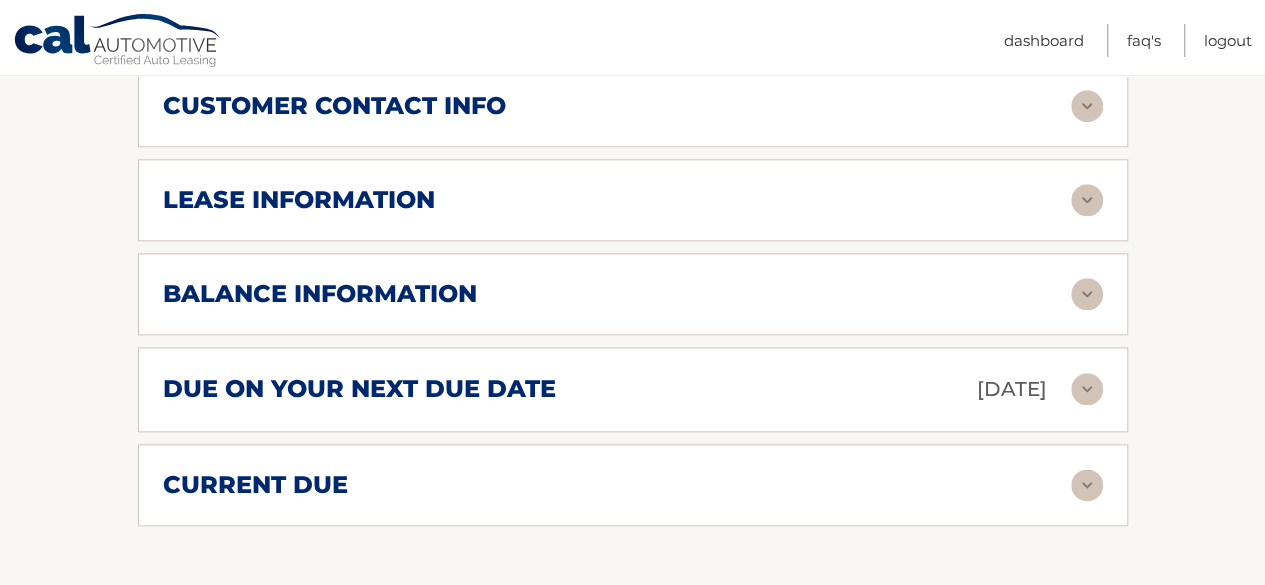 scroll, scrollTop: 900, scrollLeft: 0, axis: vertical 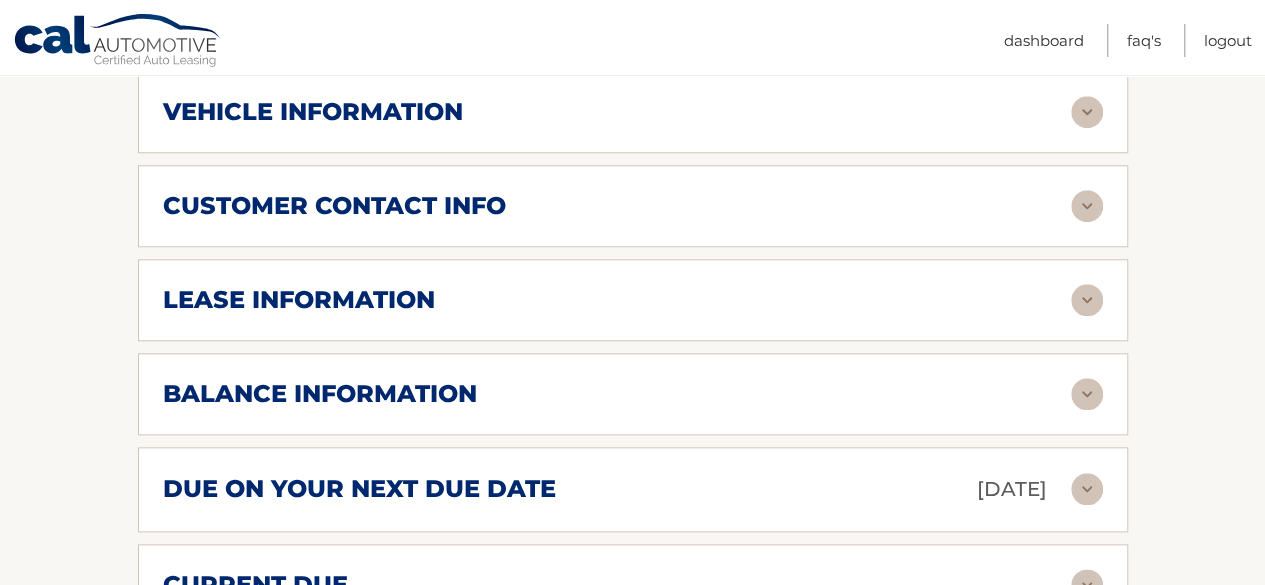 click at bounding box center [1087, 300] 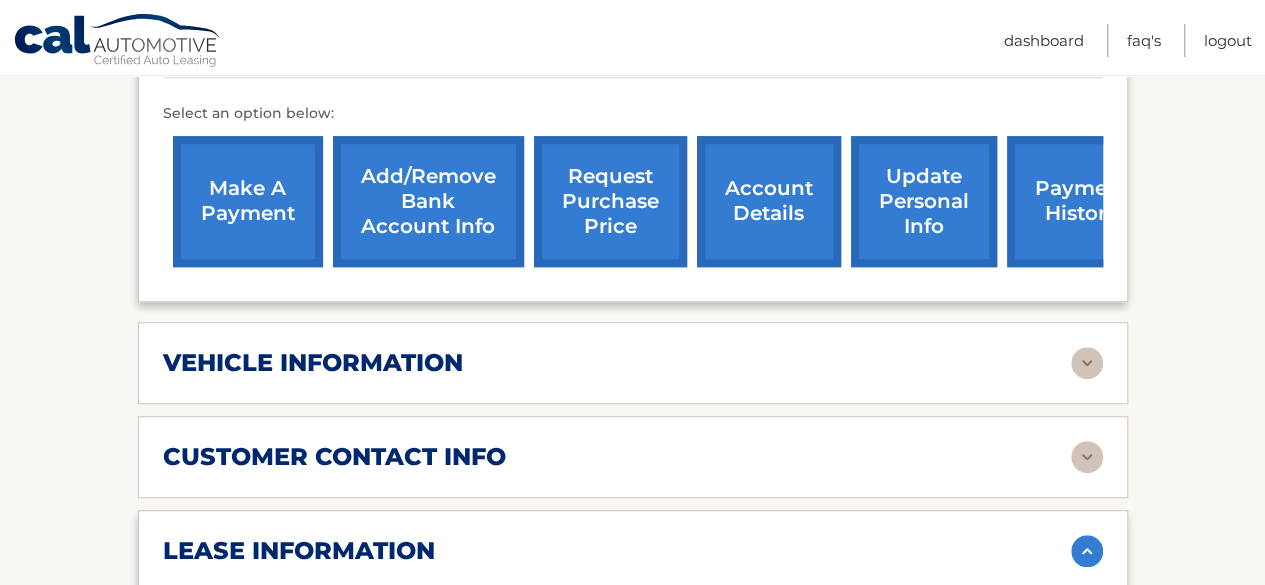 scroll, scrollTop: 500, scrollLeft: 0, axis: vertical 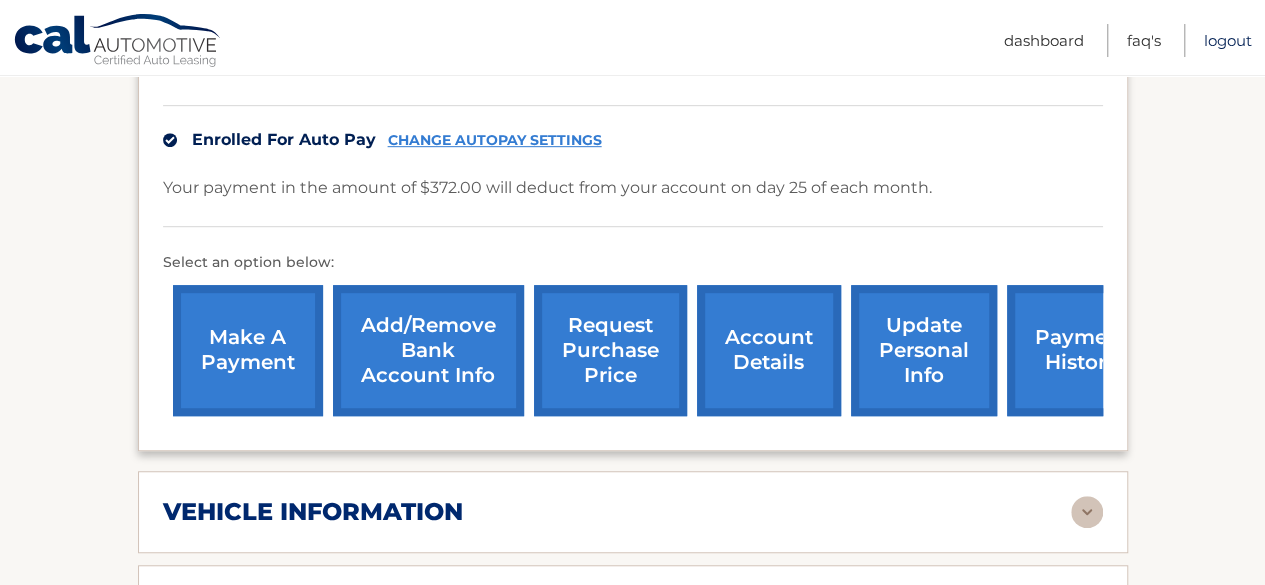 click on "Logout" at bounding box center (1228, 40) 